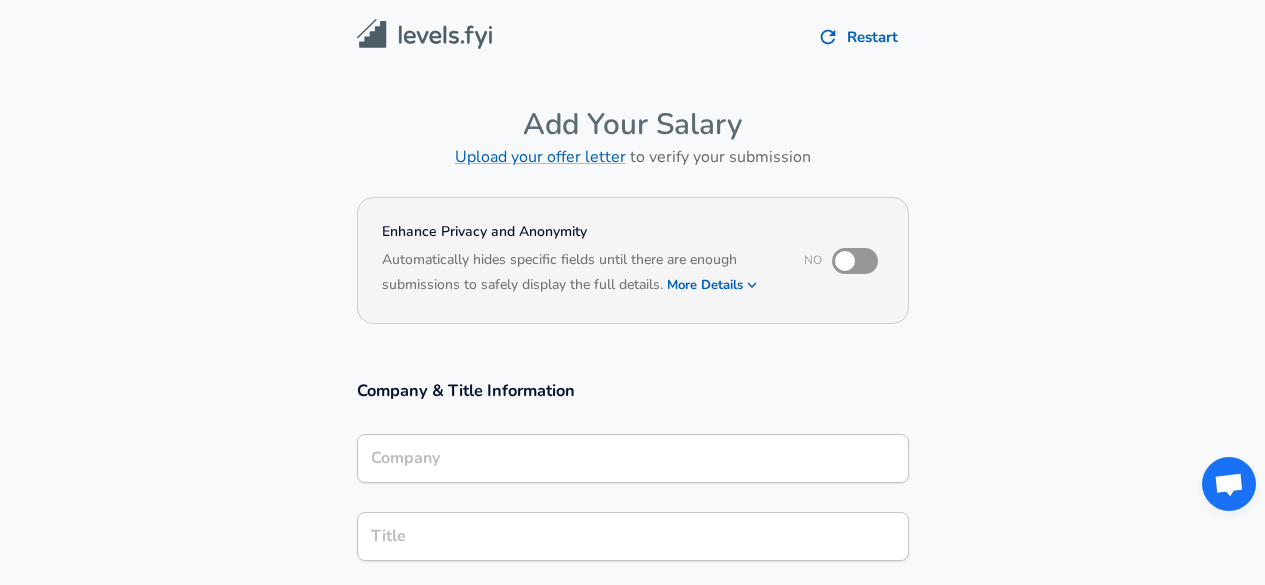 scroll, scrollTop: 333, scrollLeft: 0, axis: vertical 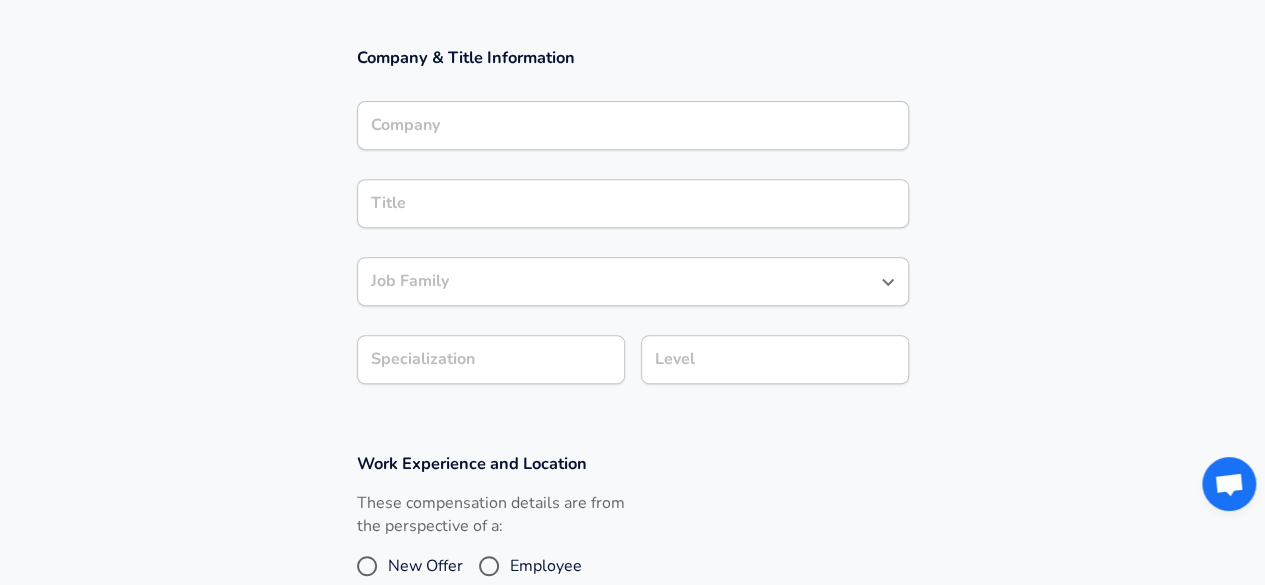click on "Company" at bounding box center (633, 125) 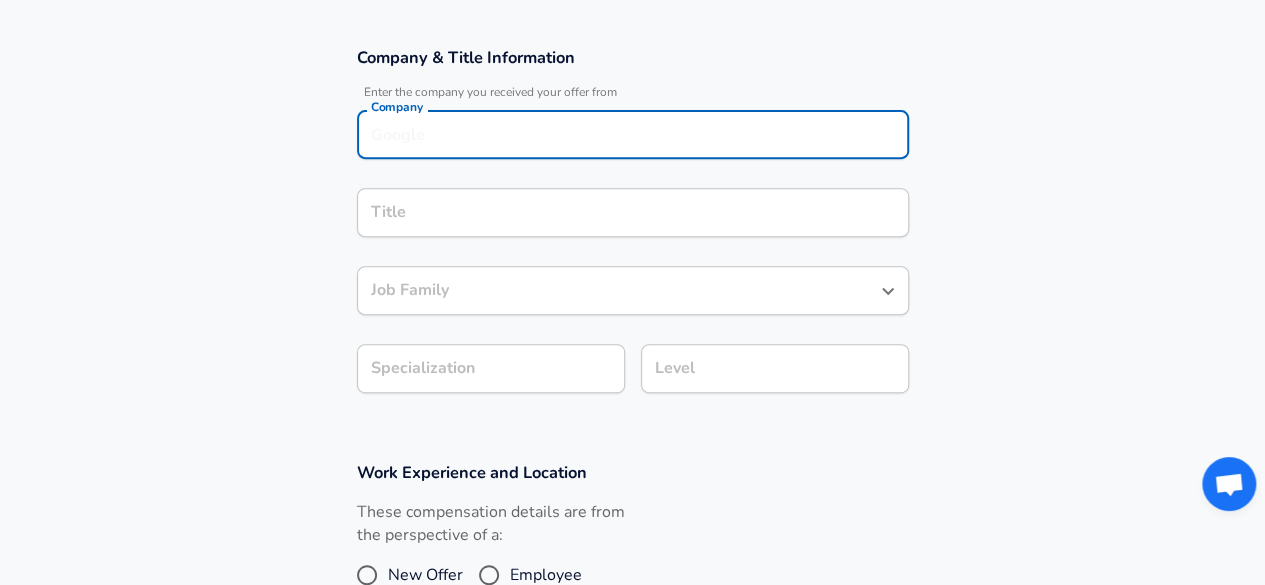 scroll, scrollTop: 353, scrollLeft: 0, axis: vertical 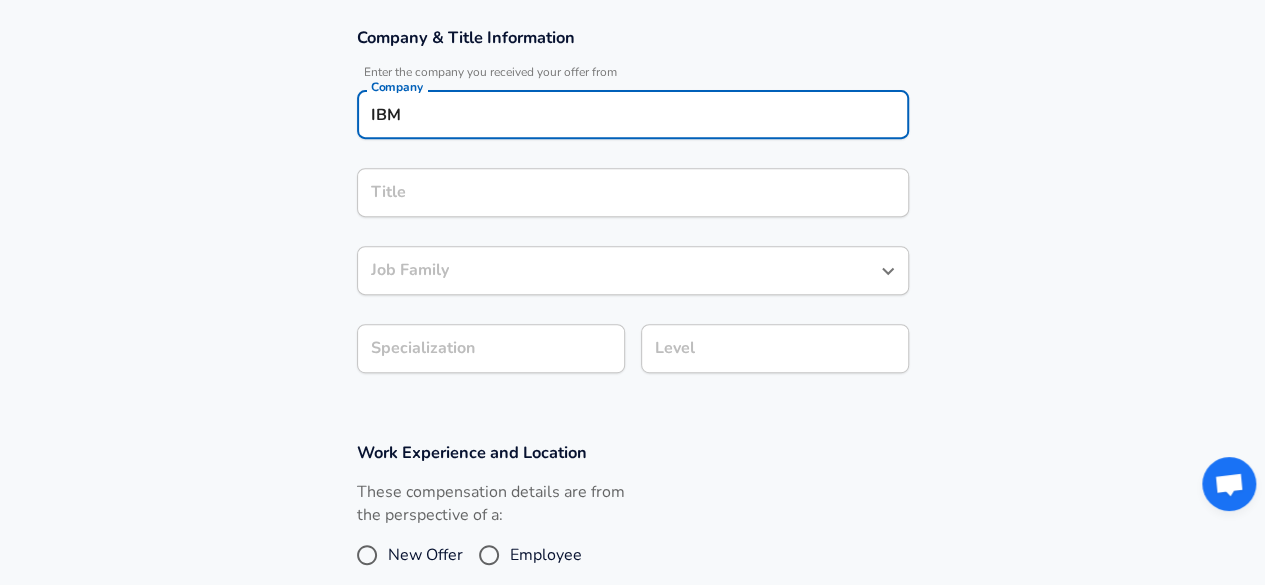 type on "IBM" 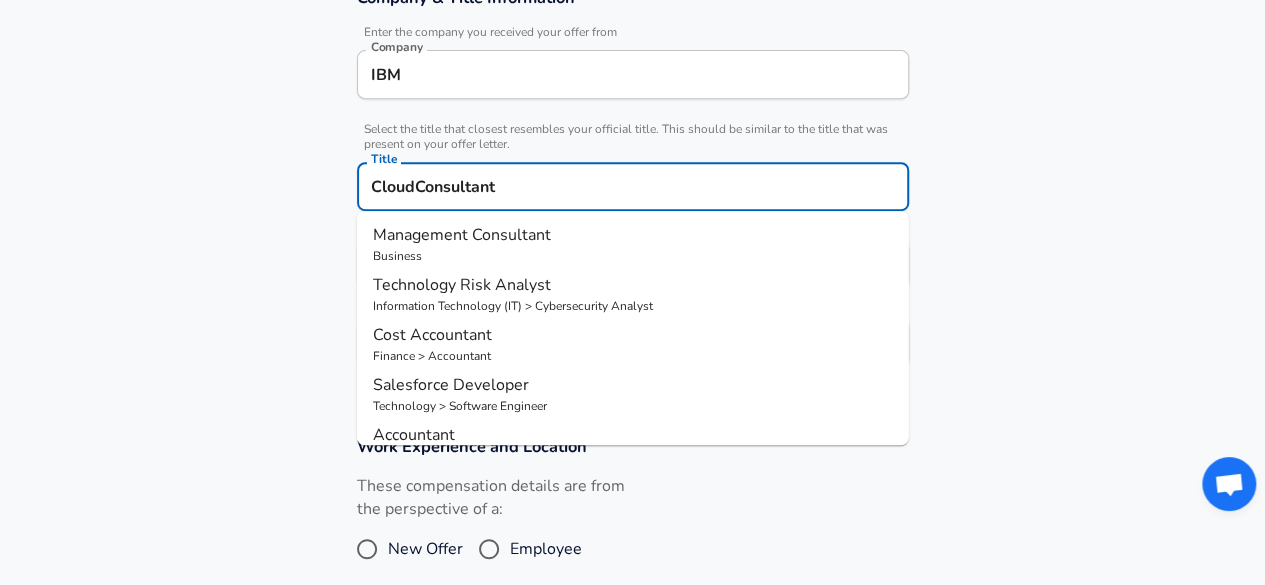 type on "Cloud Consultant" 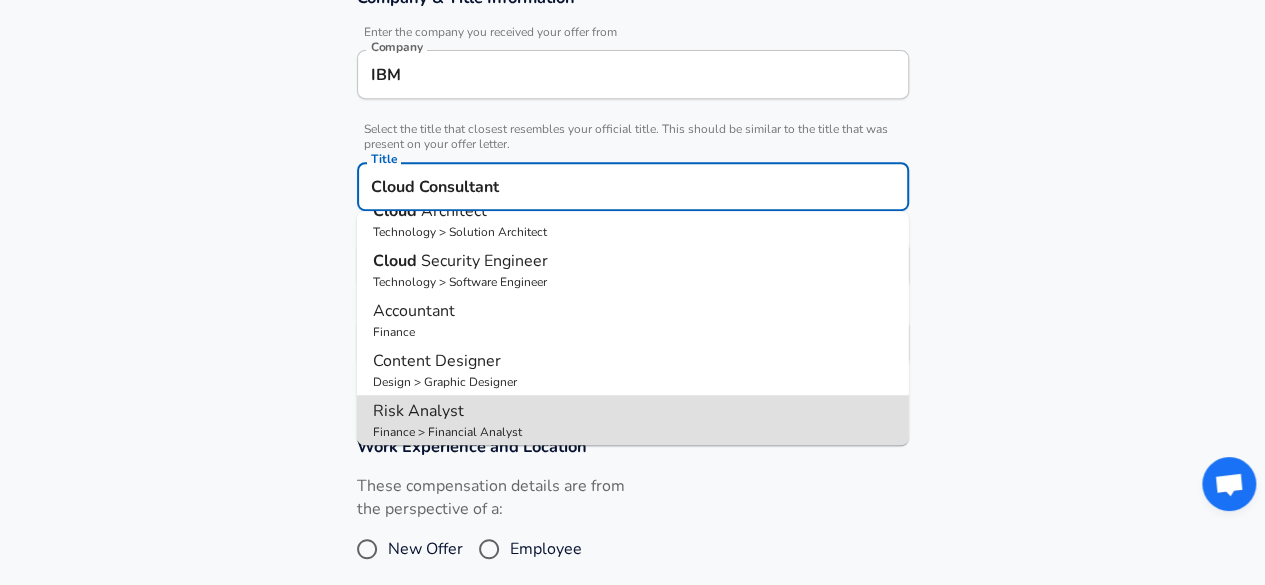 scroll, scrollTop: 8, scrollLeft: 0, axis: vertical 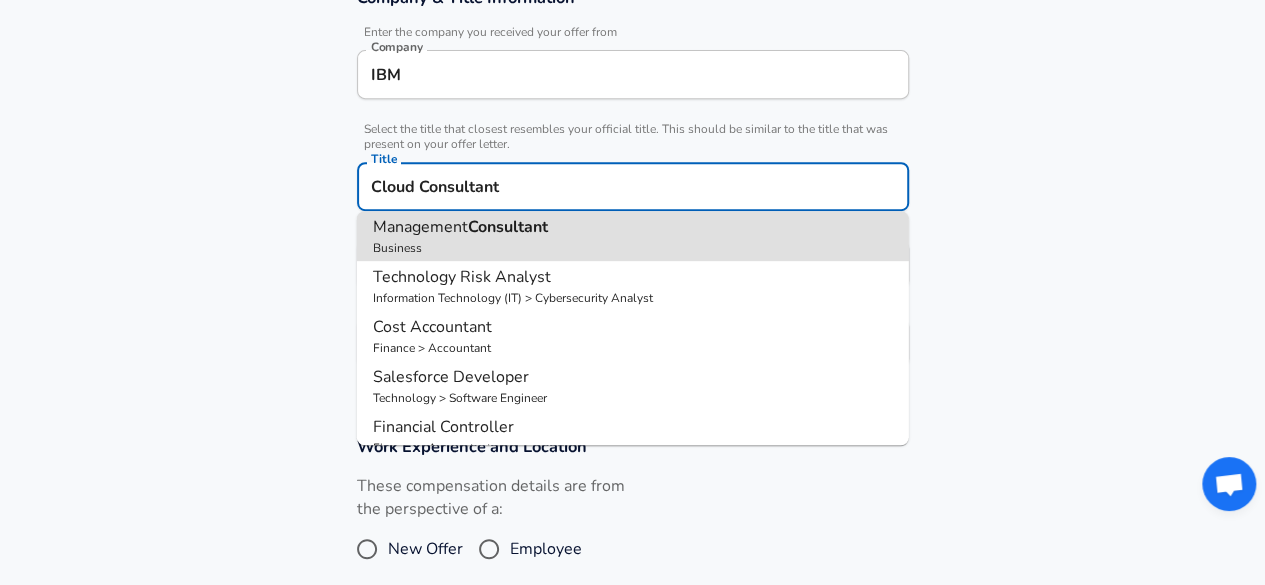 click on "Cloud Consultant" at bounding box center [633, 186] 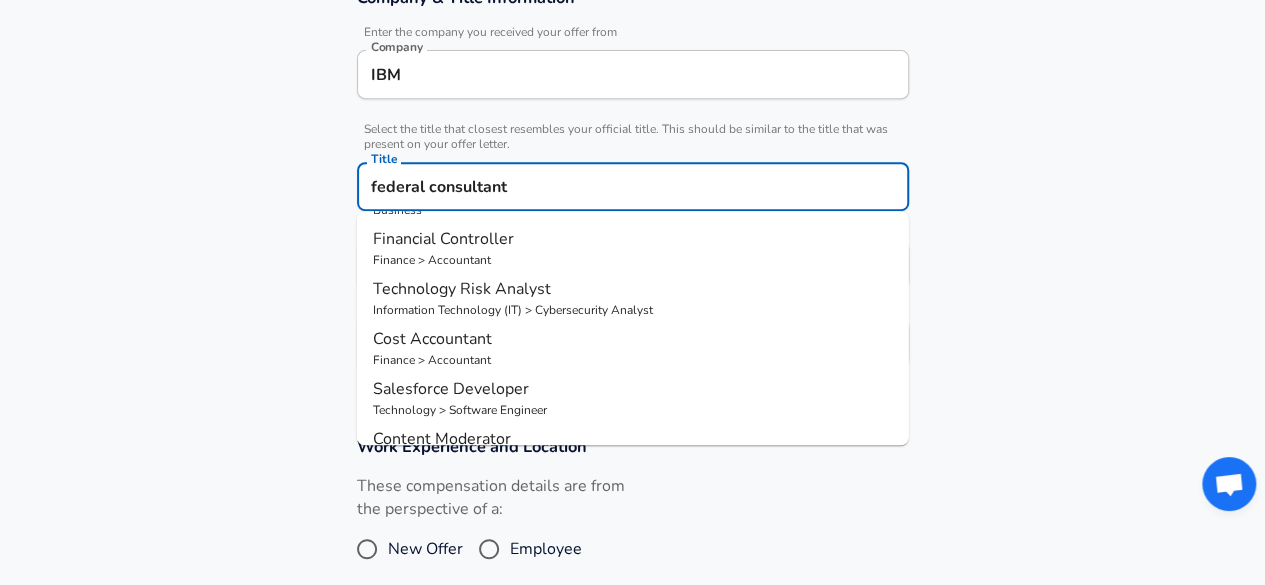 scroll, scrollTop: 0, scrollLeft: 0, axis: both 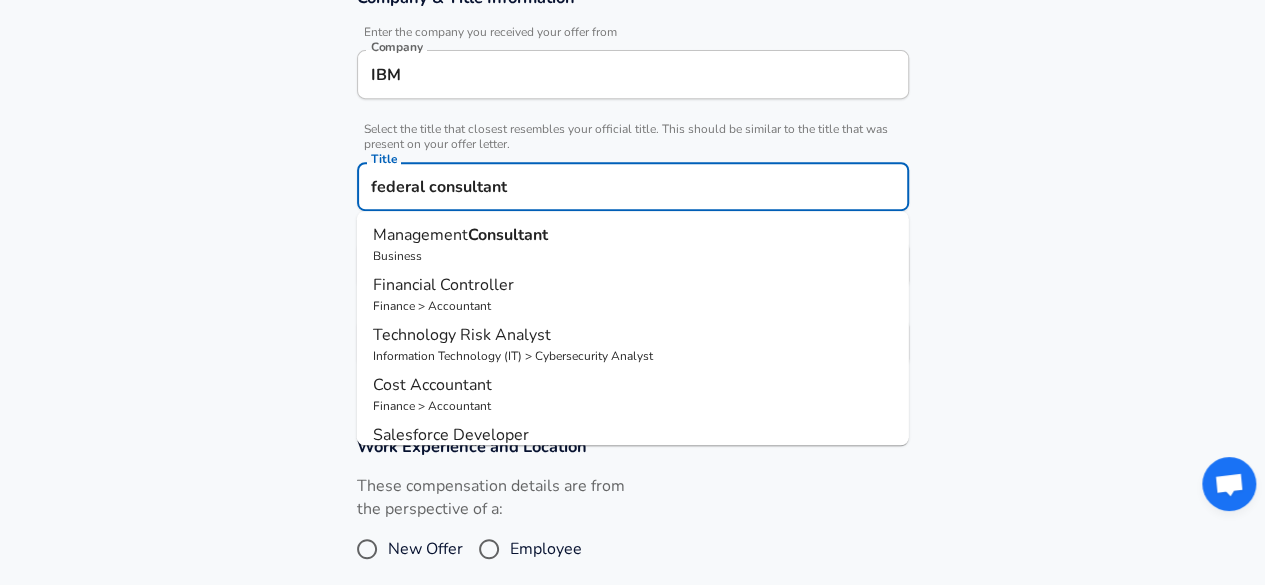 drag, startPoint x: 426, startPoint y: 187, endPoint x: 348, endPoint y: 185, distance: 78.025635 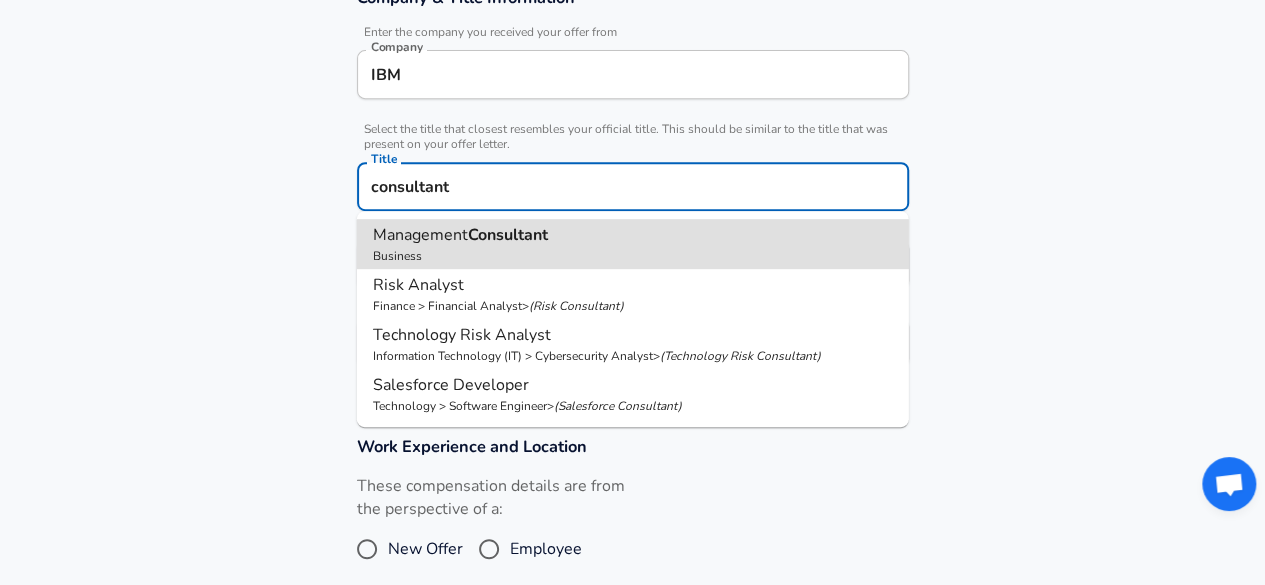 type on "Management Consultant" 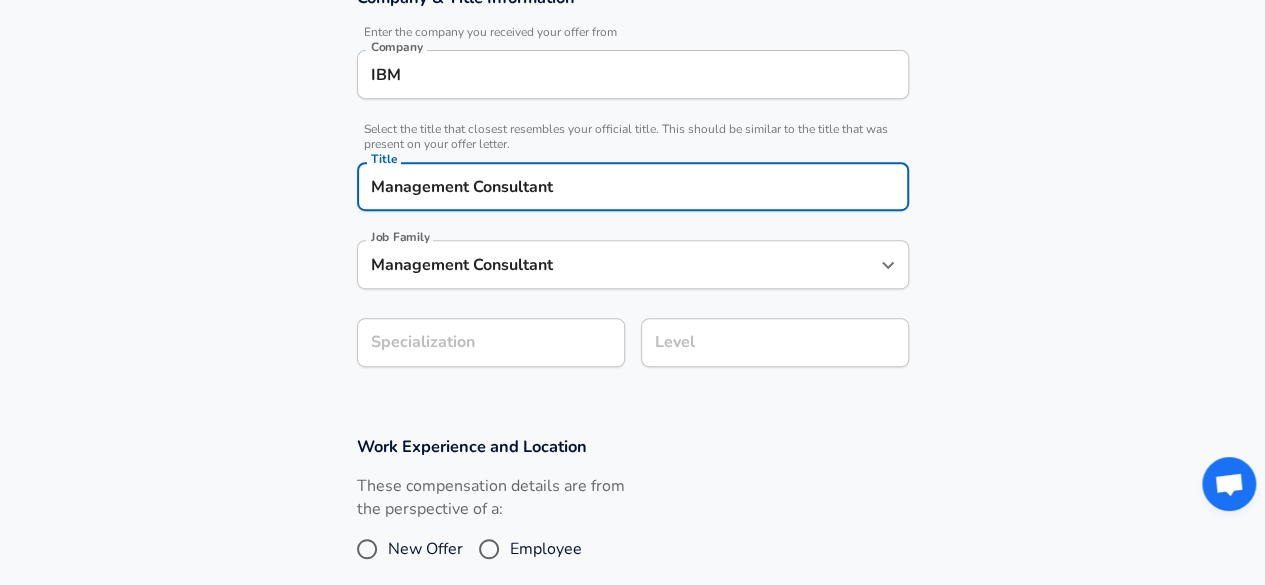 type on "Management Consultant" 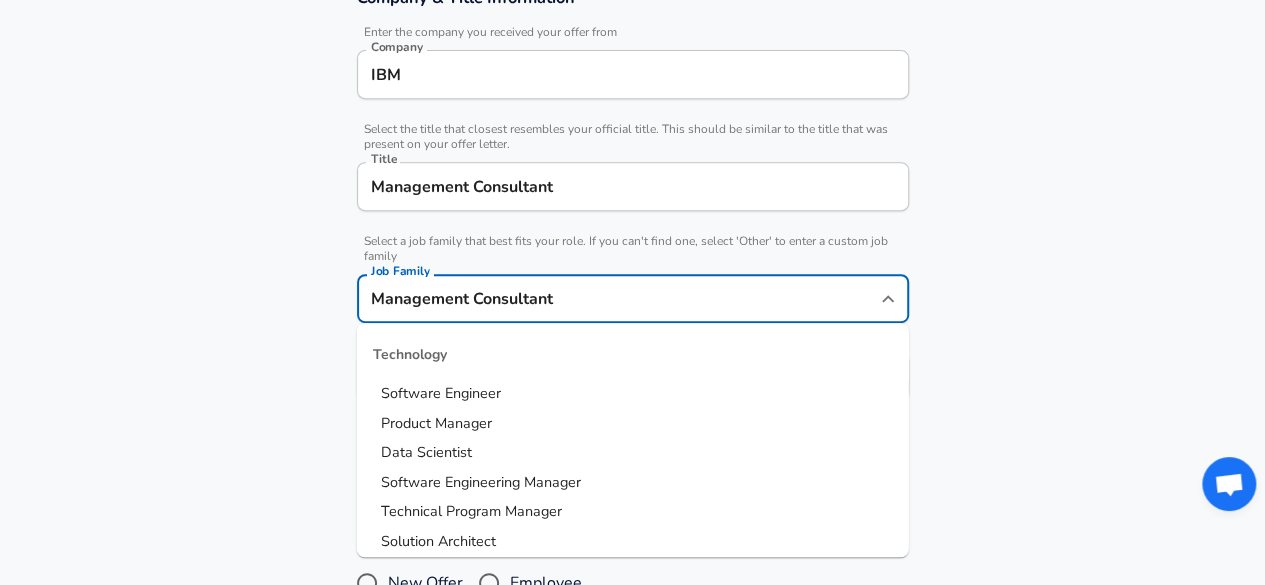 scroll, scrollTop: 433, scrollLeft: 0, axis: vertical 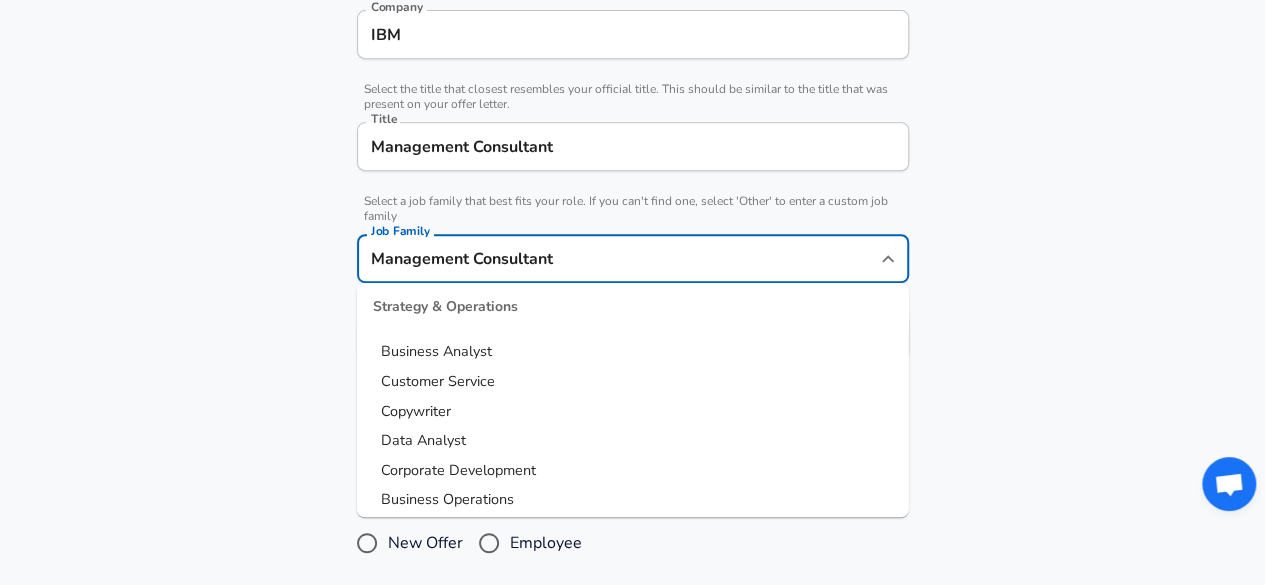 click on "Data Analyst" at bounding box center [633, 440] 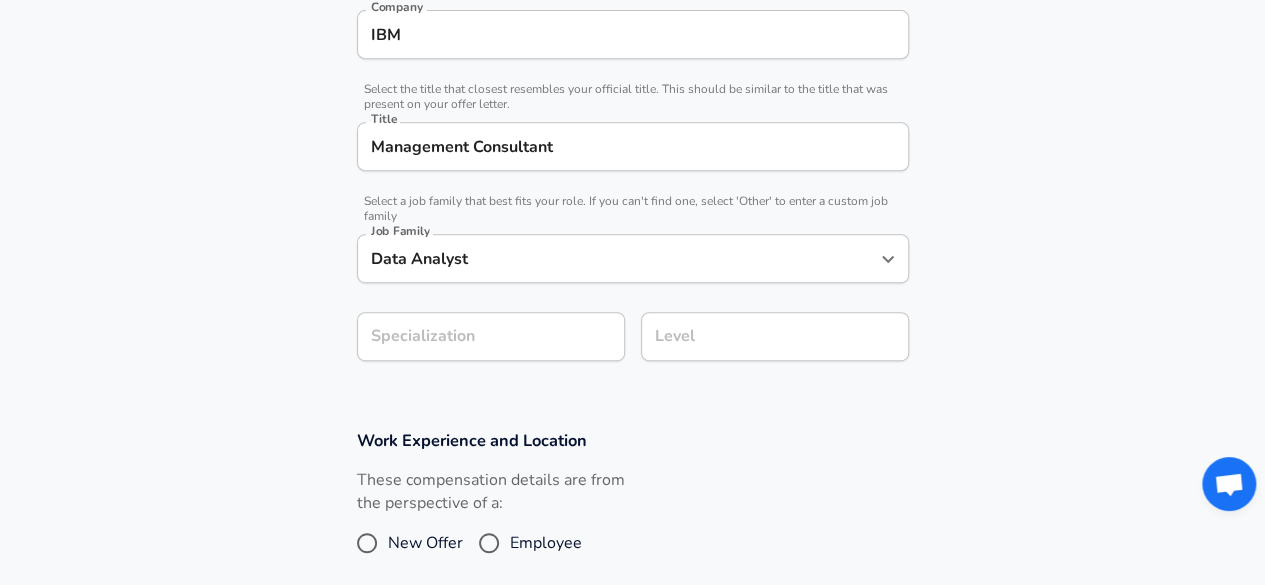 click on "Company & Title Information   Enter the company you received your offer from Company IBM Company   Select the title that closest resembles your official title. This should be similar to the title that was present on your offer letter. Title Management Consultant Title   Select a job family that best fits your role. If you can't find one, select 'Other' to enter a custom job family Job Family Data Analyst Job Family Specialization Specialization Level Level" at bounding box center (632, 164) 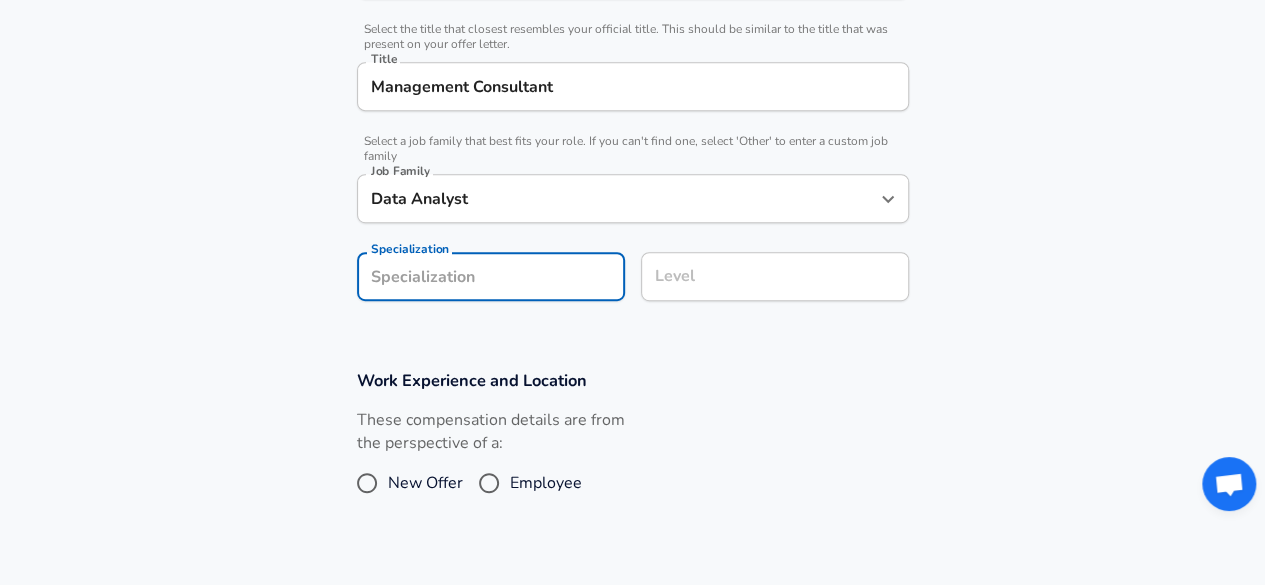 click on "Work Experience and Location These compensation details are from the perspective of a: New Offer Employee" at bounding box center (632, 446) 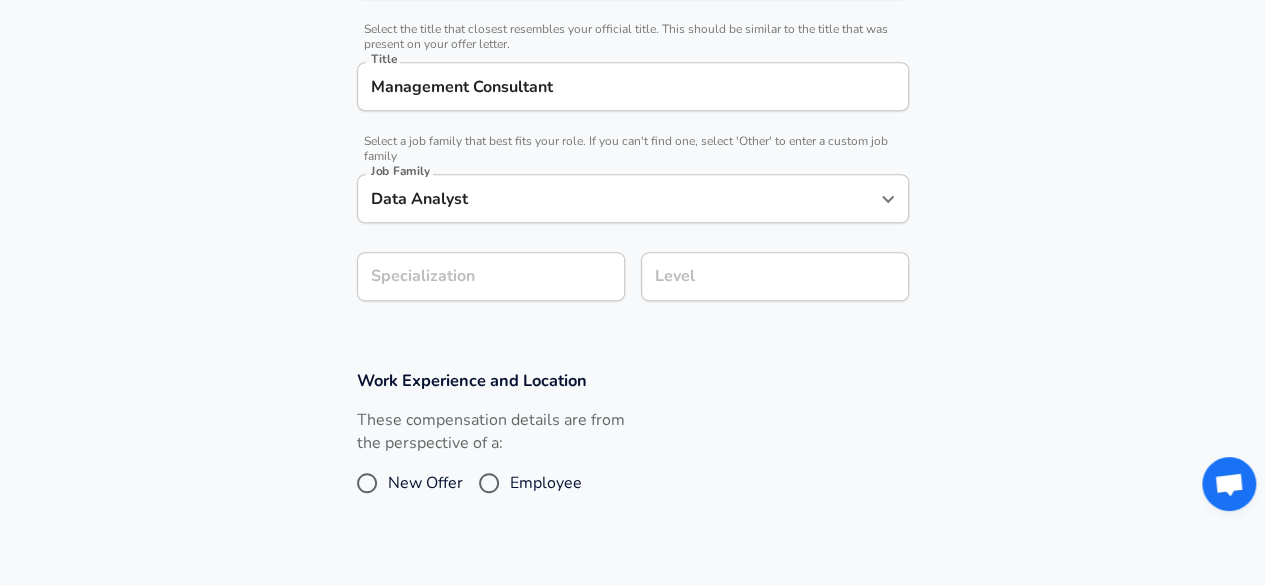 click on "Level" at bounding box center (775, 276) 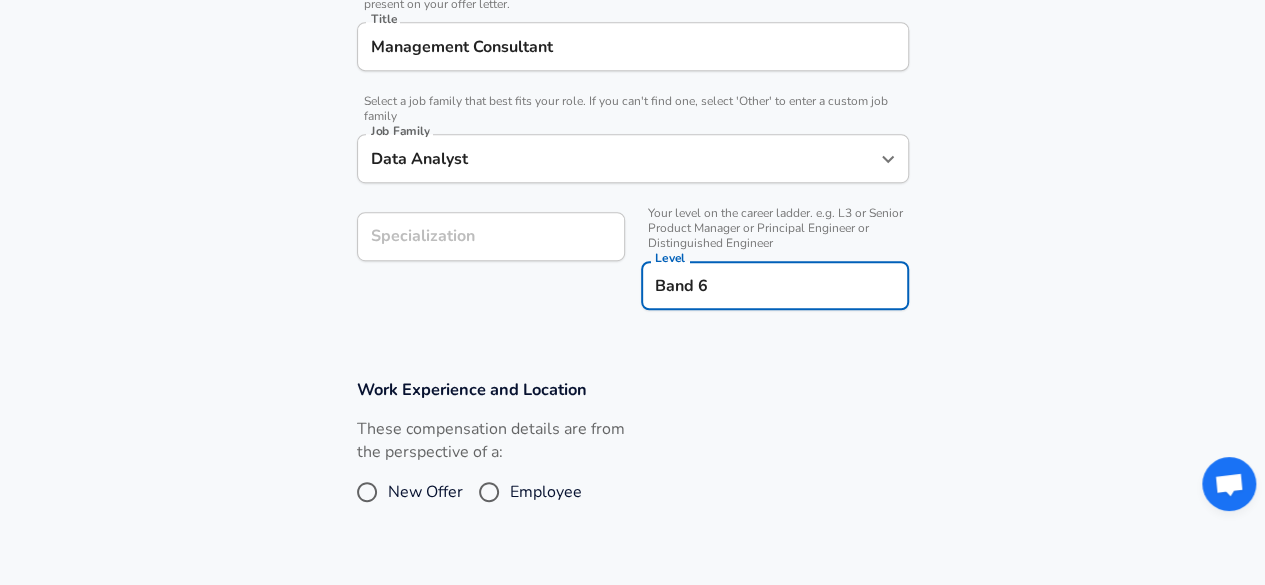 type on "Band 6" 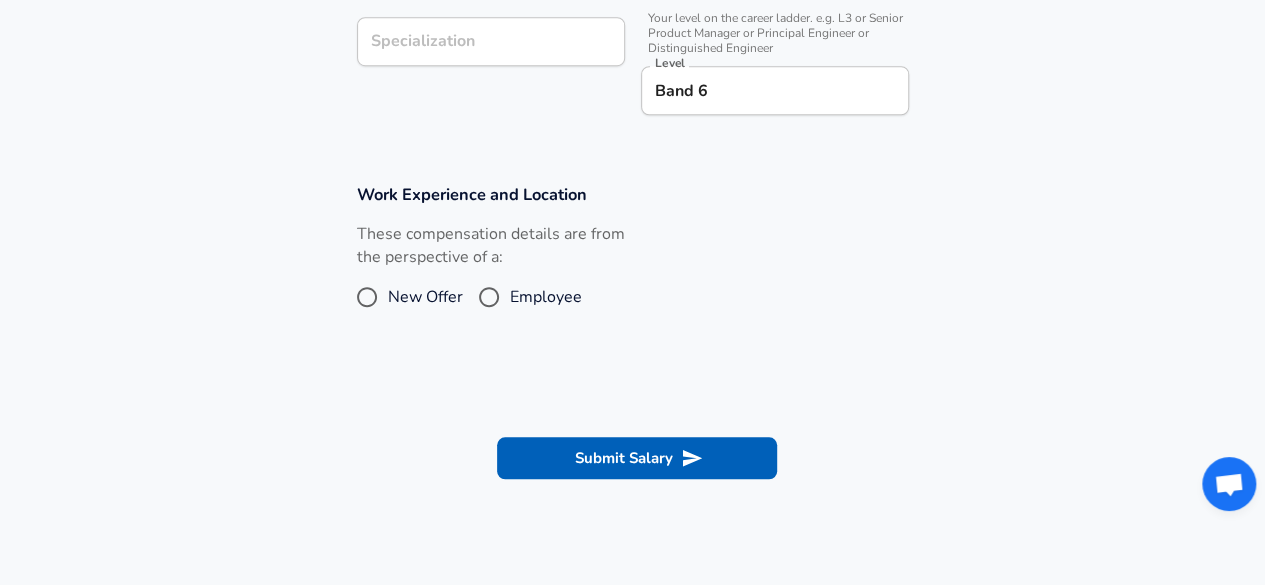 scroll, scrollTop: 866, scrollLeft: 0, axis: vertical 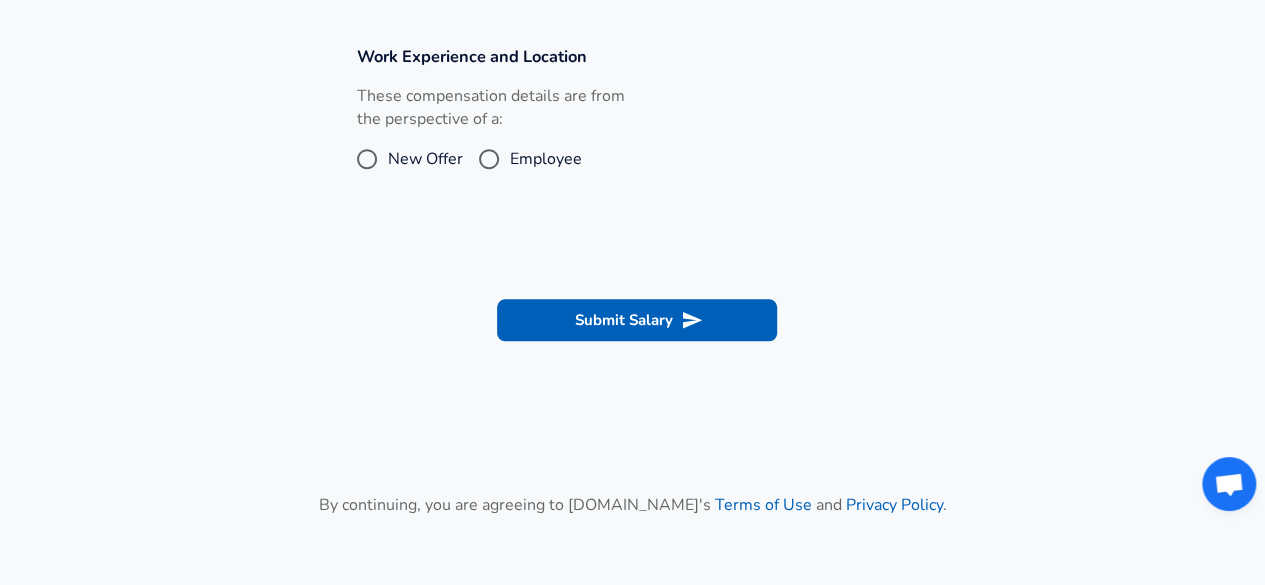 click on "Employee" at bounding box center [546, 159] 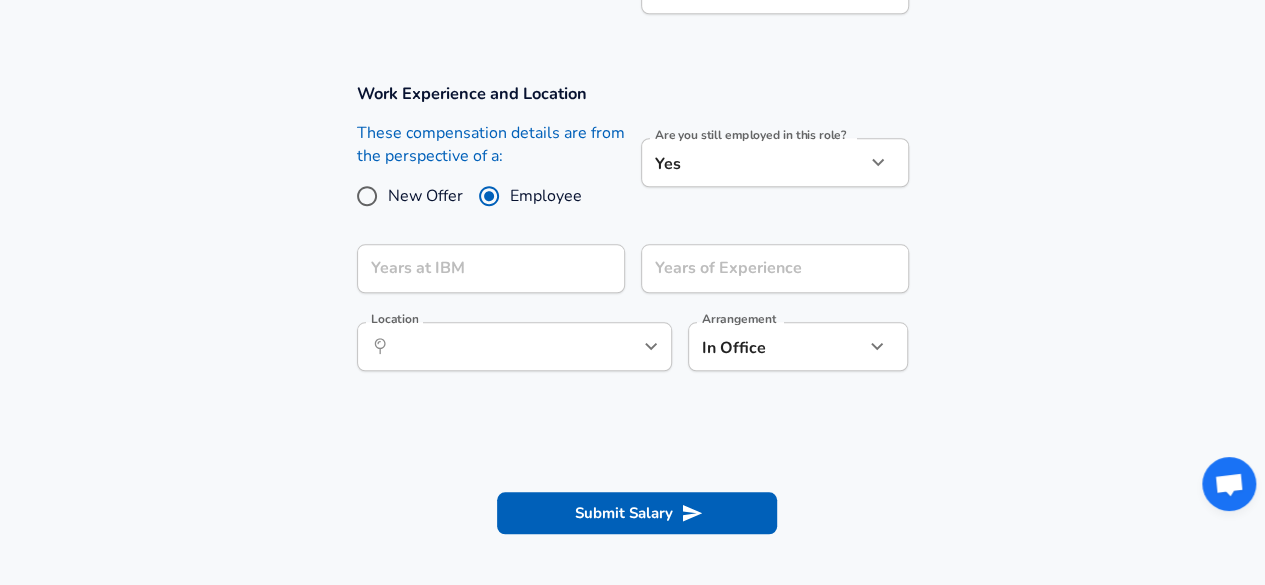 scroll, scrollTop: 866, scrollLeft: 0, axis: vertical 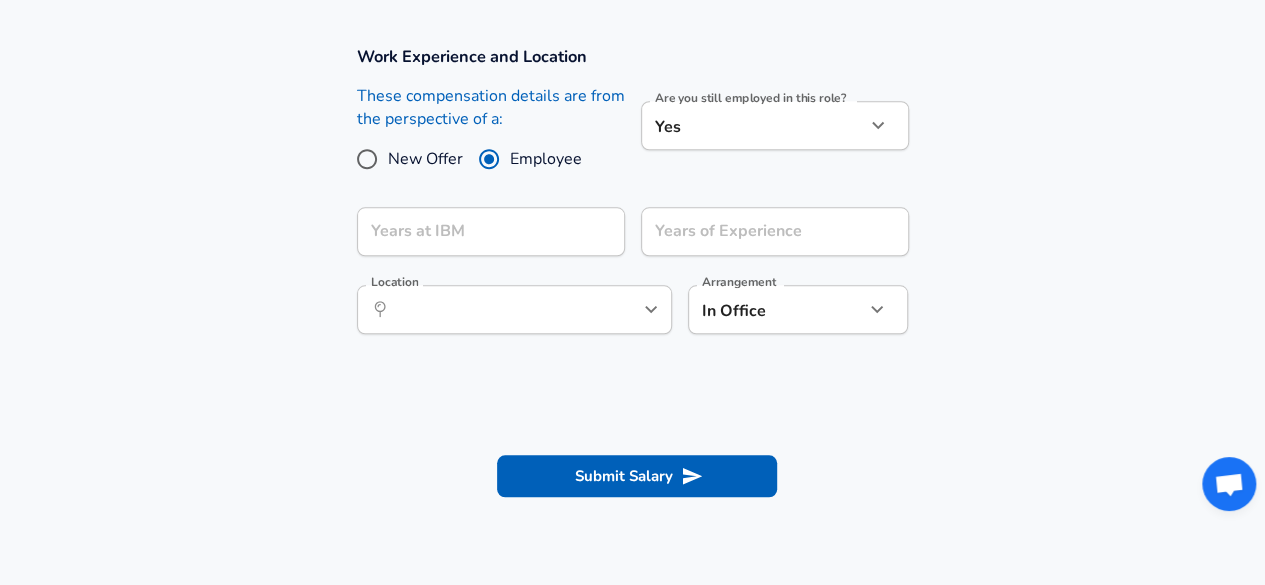 click on "Years at IBM Years at IBM" at bounding box center [491, 234] 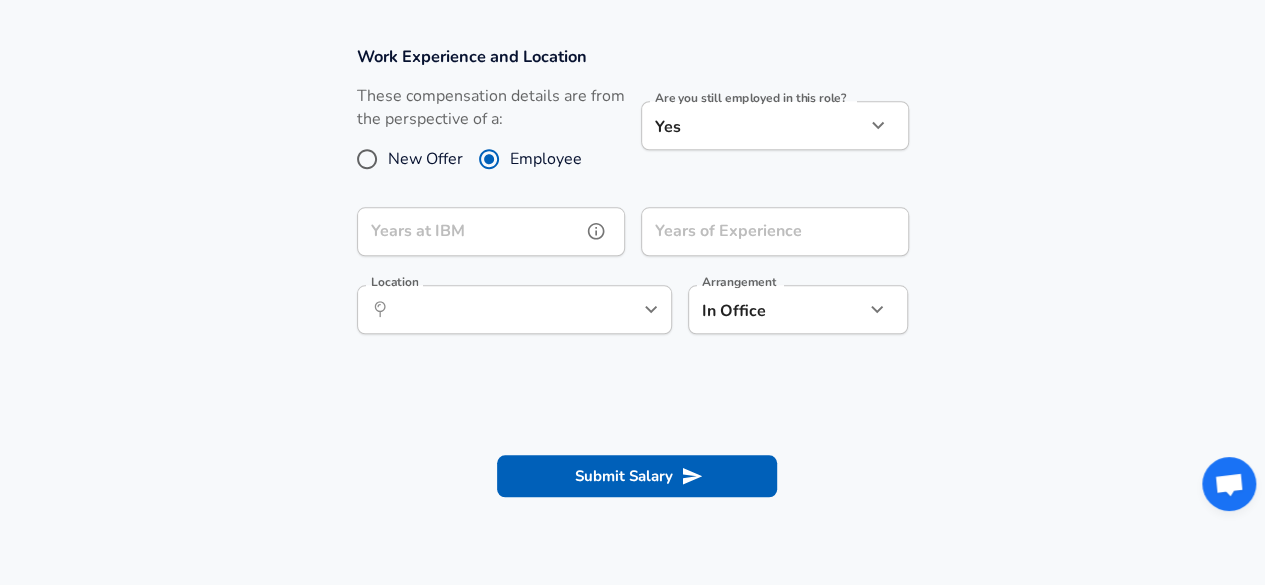 click on "Years at IBM" at bounding box center (469, 231) 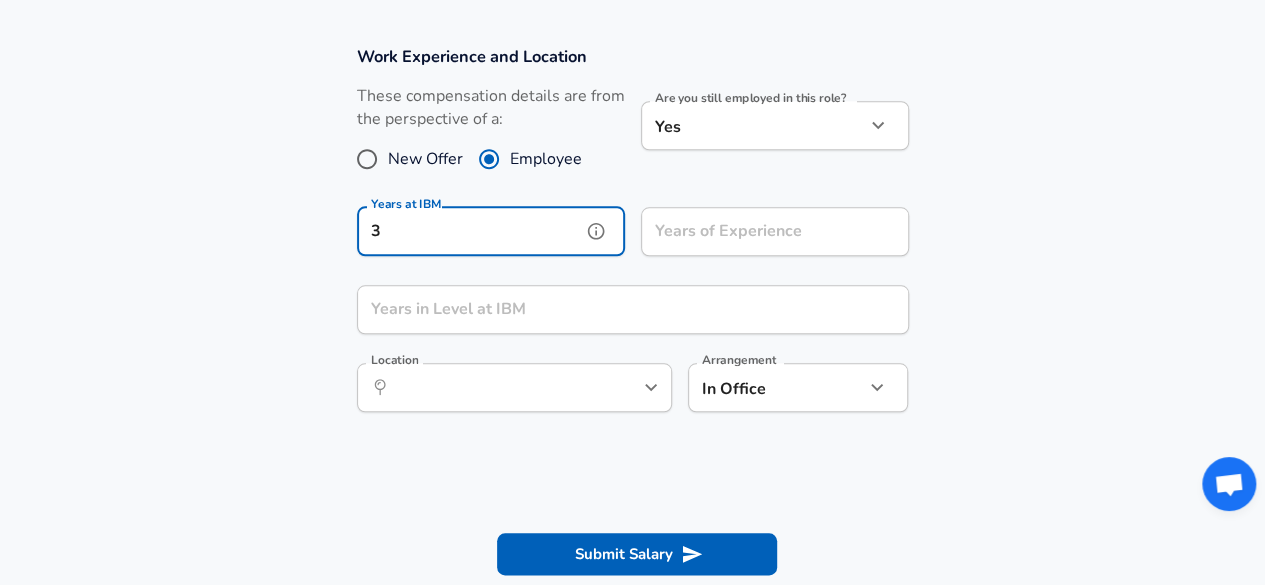 type on "3" 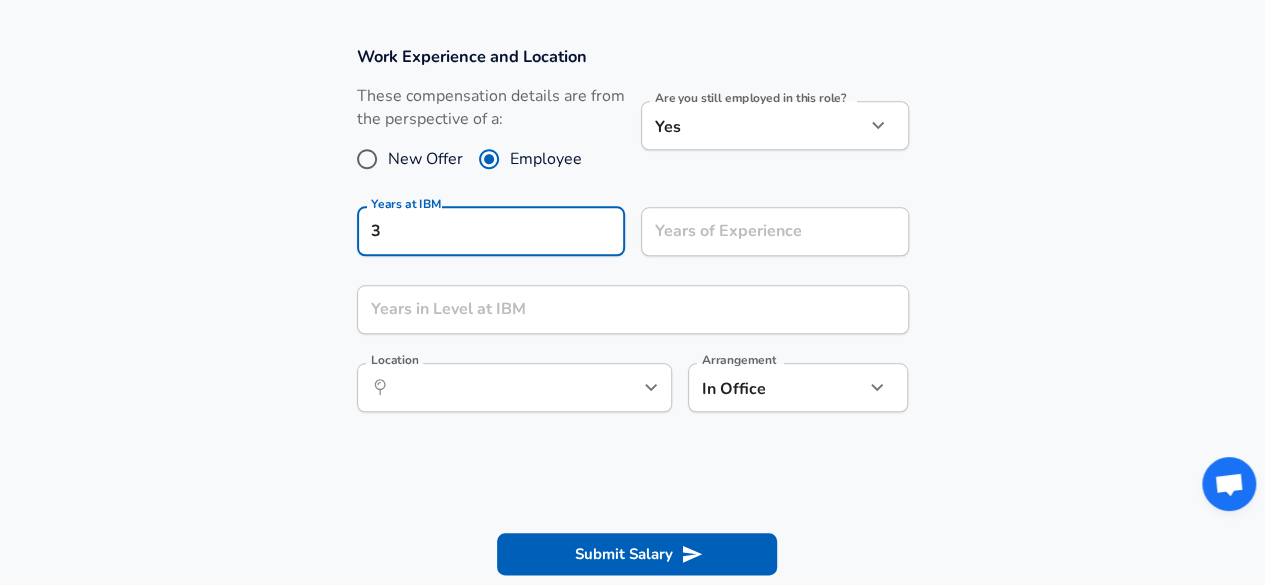 click on "Work Experience and Location These compensation details are from the perspective of a: New Offer Employee Are you still employed in this role? Yes yes Are you still employed in this role? Years at IBM 3 Years at IBM Years of Experience Years of Experience Years in Level at IBM Years in Level at IBM Location ​ Location Arrangement In Office office Arrangement" at bounding box center [632, 239] 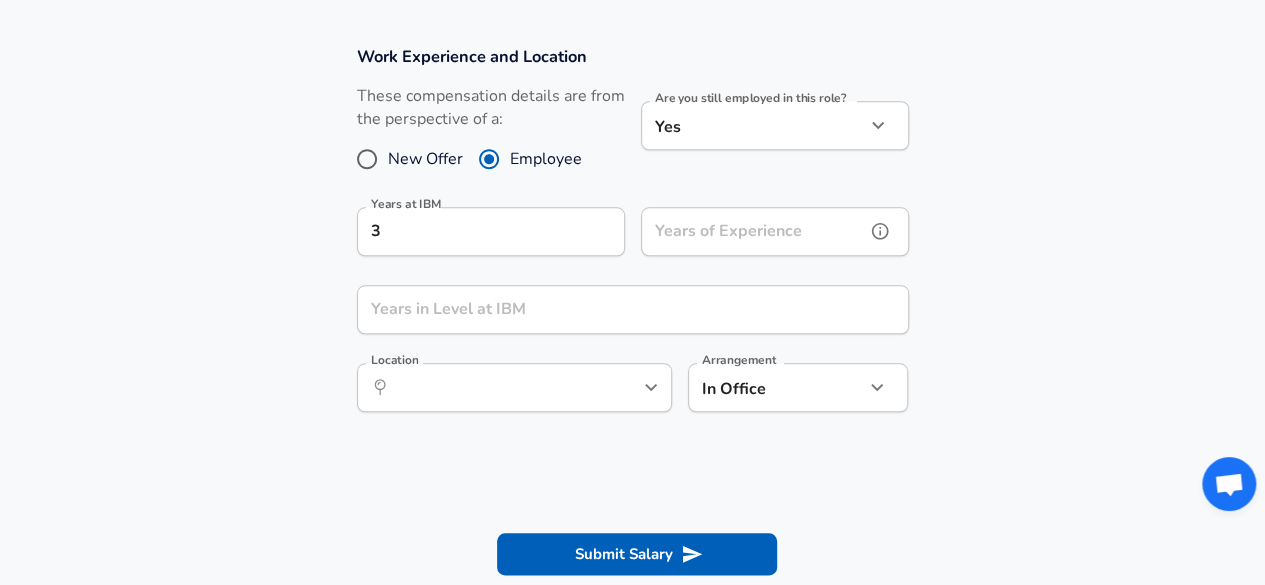click on "Years of Experience Years of Experience" at bounding box center [775, 234] 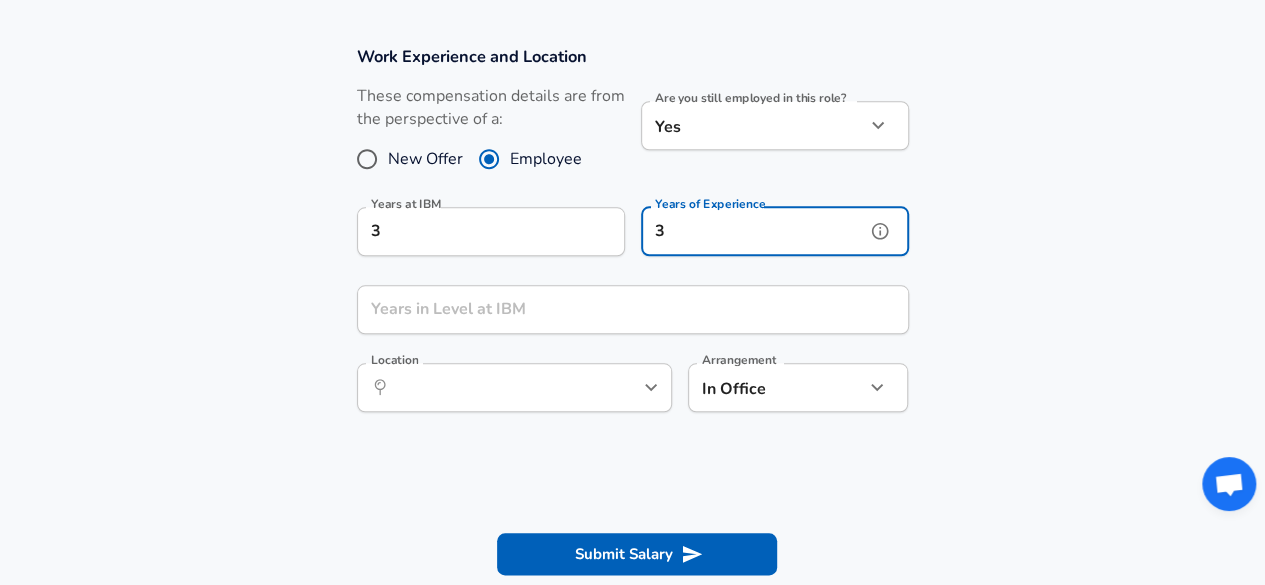 type on "3" 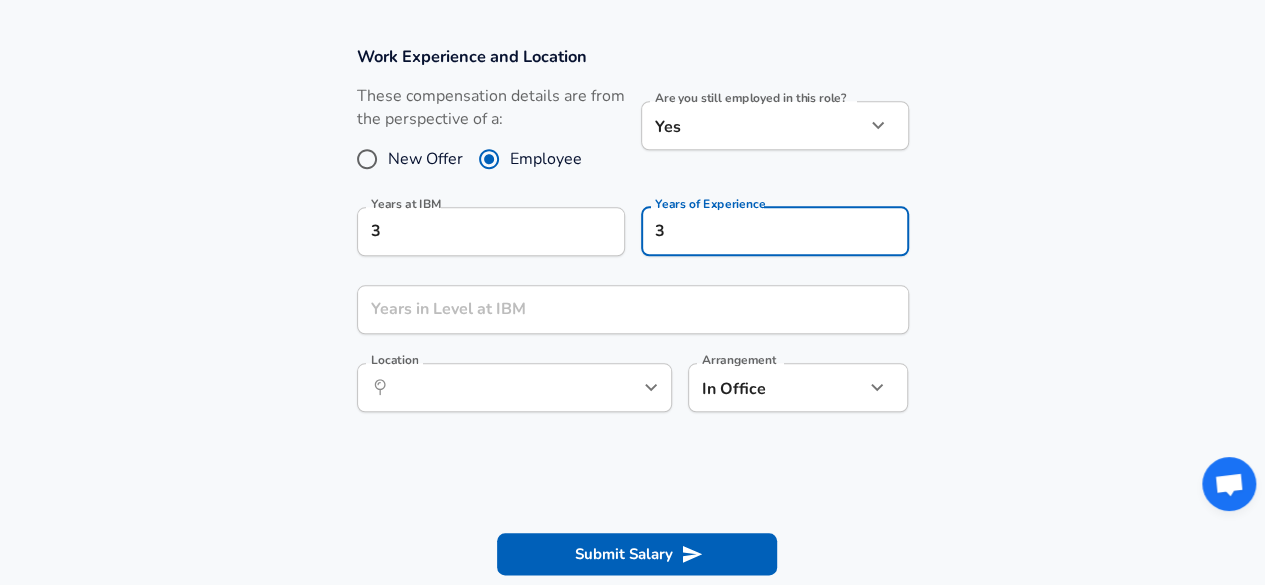 drag, startPoint x: 990, startPoint y: 297, endPoint x: 934, endPoint y: 313, distance: 58.24088 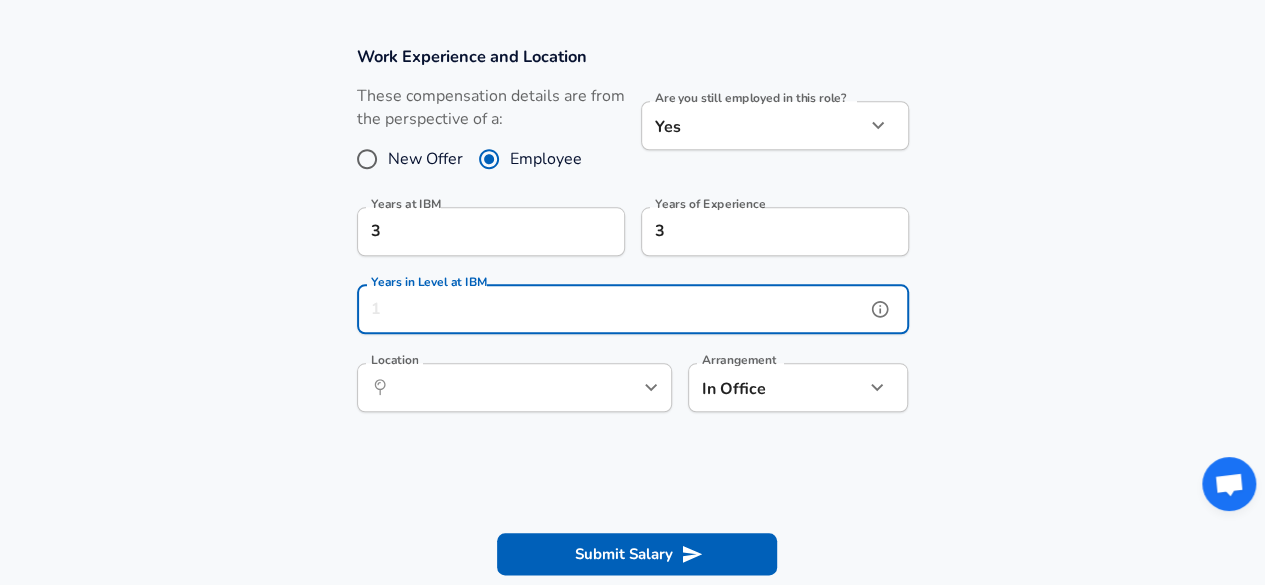 click on "Years in Level at IBM" at bounding box center [611, 309] 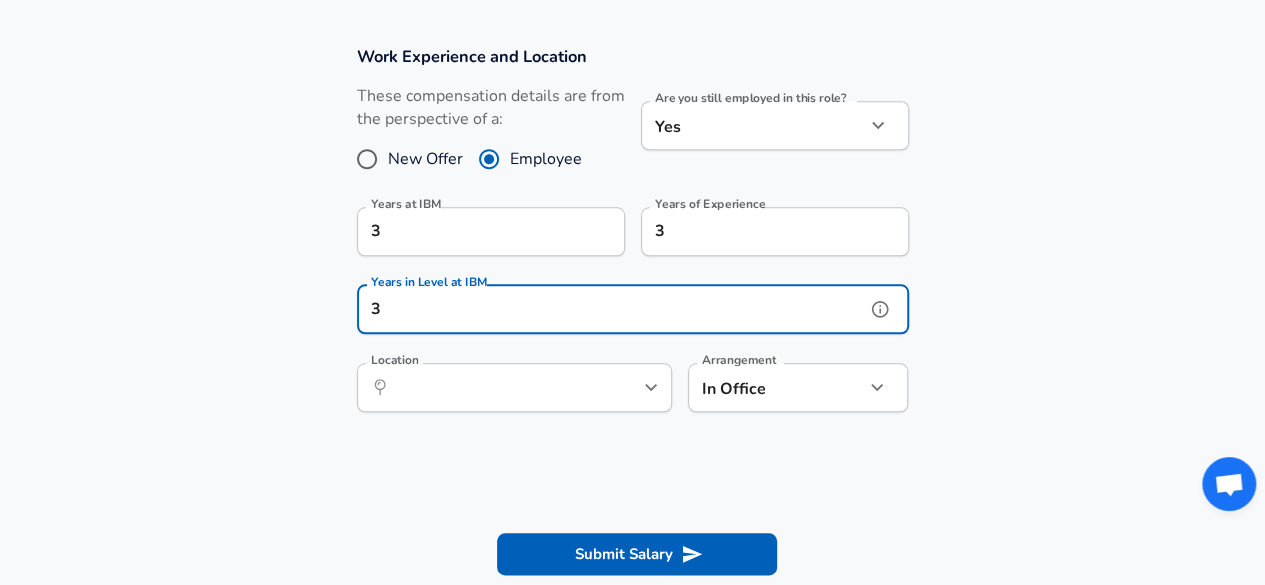type on "3" 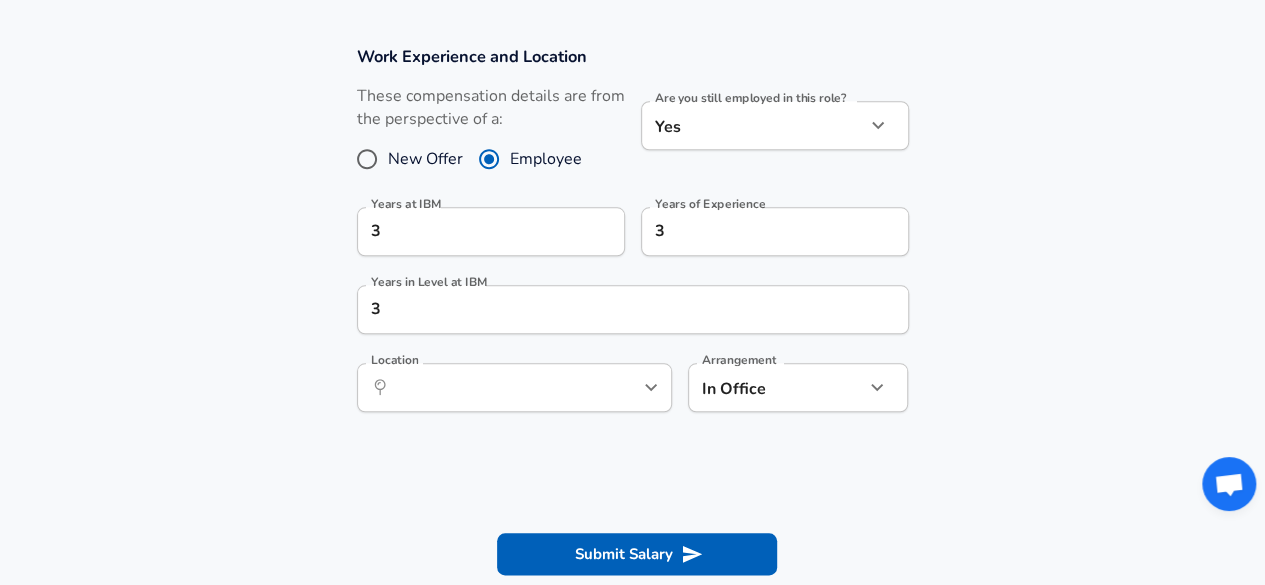 click on "Work Experience and Location These compensation details are from the perspective of a: New Offer Employee Are you still employed in this role? Yes yes Are you still employed in this role? Years at IBM 3 Years at IBM Years of Experience 3 Years of Experience Years in Level at IBM 3 Years in Level at IBM Location ​ Location Arrangement In Office office Arrangement" at bounding box center (632, 239) 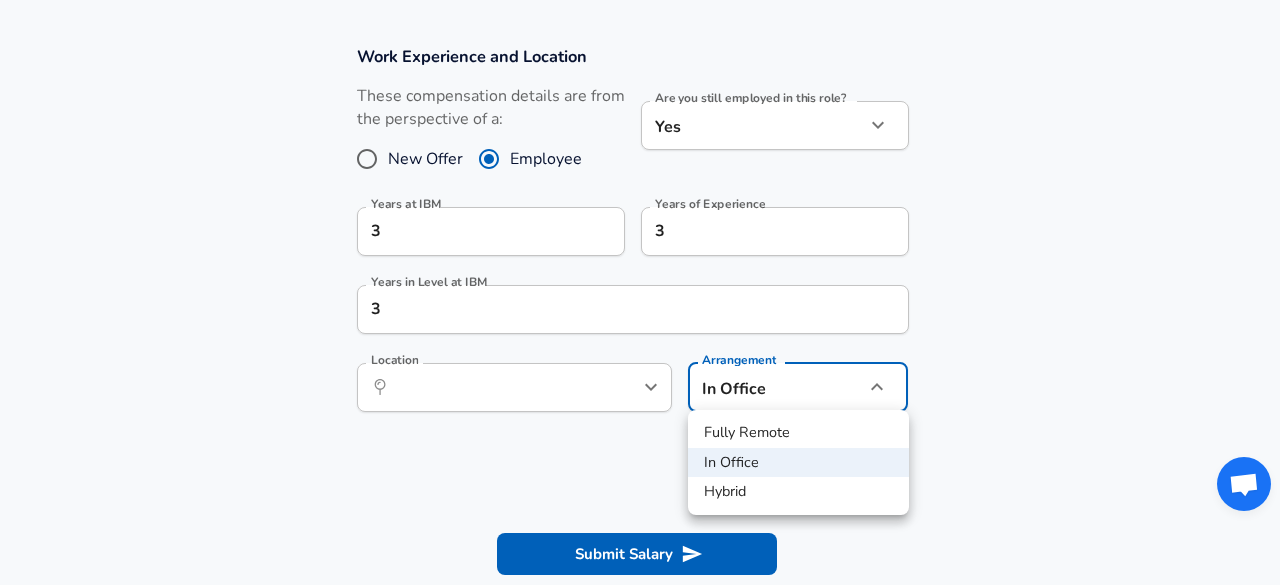 click on "Restart Add Your Salary Upload your offer letter   to verify your submission Enhance Privacy and Anonymity No Automatically hides specific fields until there are enough submissions to safely display the full details.   More Details Based on your submission and the data points that we have already collected, we will automatically hide and anonymize specific fields if there aren't enough data points to remain sufficiently anonymous. Company & Title Information   Enter the company you received your offer from Company IBM Company   Select the title that closest resembles your official title. This should be similar to the title that was present on your offer letter. Title Management Consultant Title   Select a job family that best fits your role. If you can't find one, select 'Other' to enter a custom job family Job Family Data Analyst Job Family Specialization Specialization   Your level on the career ladder. e.g. L3 or Senior Product Manager or Principal Engineer or Distinguished Engineer Level Band 6 Level Yes" at bounding box center [640, -574] 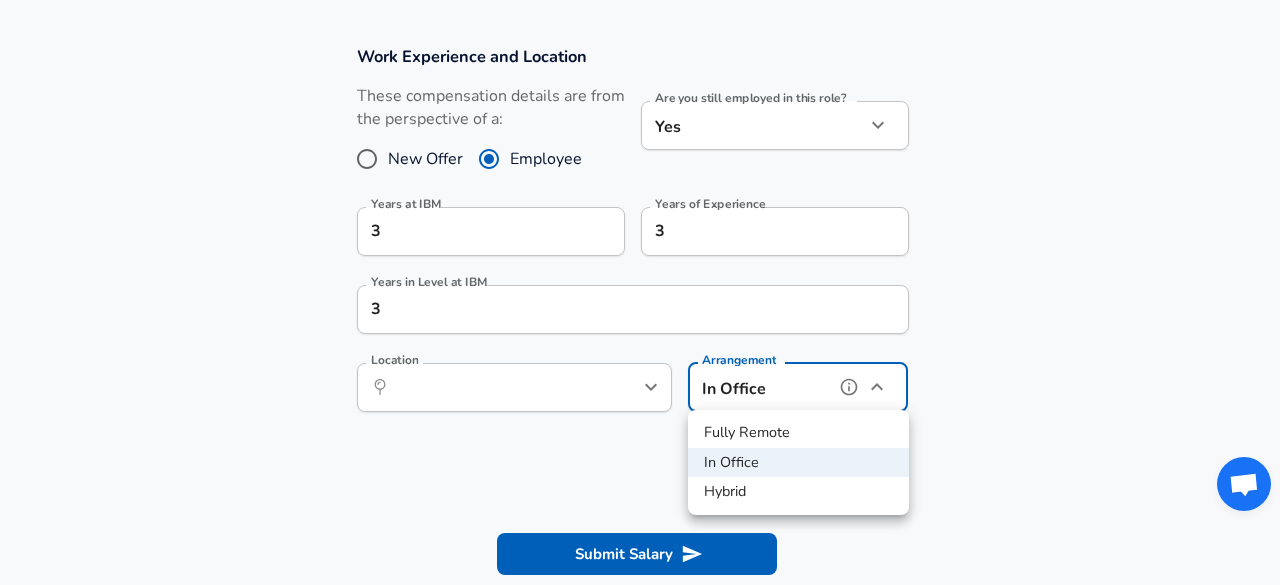 type on "remote" 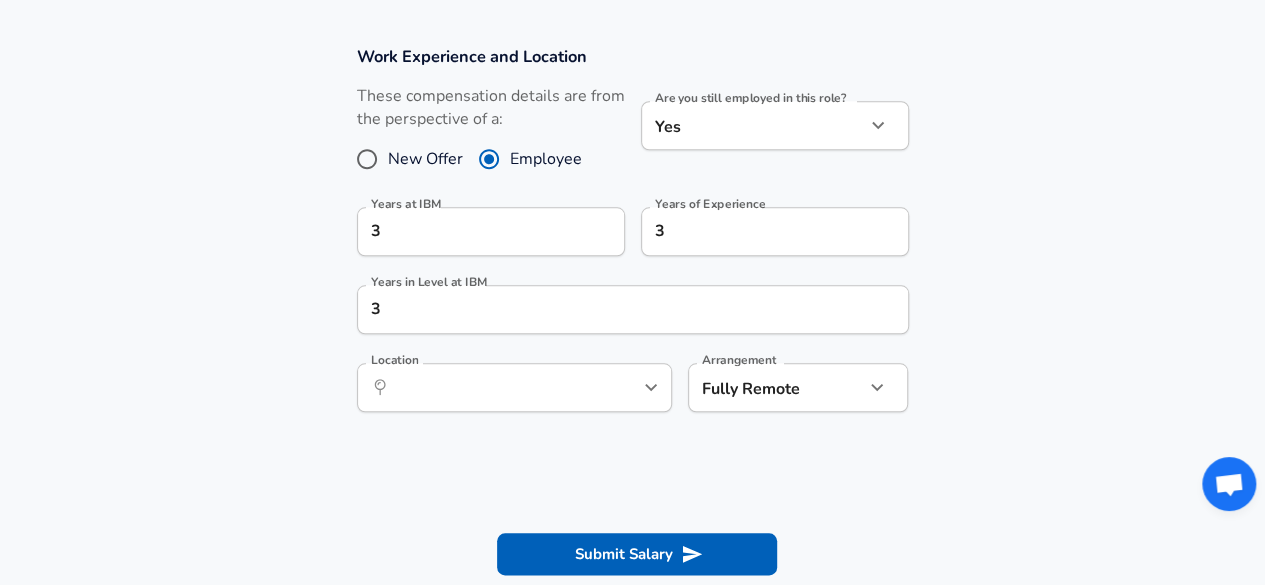 click on "Work Experience and Location These compensation details are from the perspective of a: New Offer Employee Are you still employed in this role? Yes yes Are you still employed in this role? Years at IBM 3 Years at IBM Years of Experience 3 Years of Experience Years in Level at IBM 3 Years in Level at IBM Location ​ Location Arrangement Fully Remote remote Arrangement" at bounding box center (632, 239) 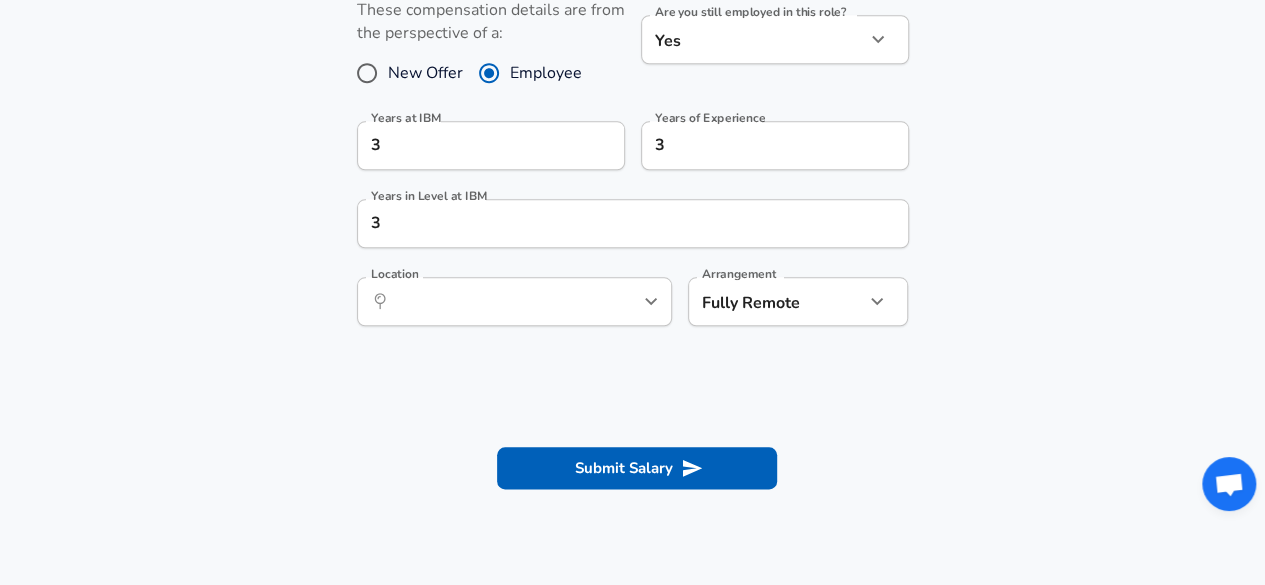 scroll, scrollTop: 1000, scrollLeft: 0, axis: vertical 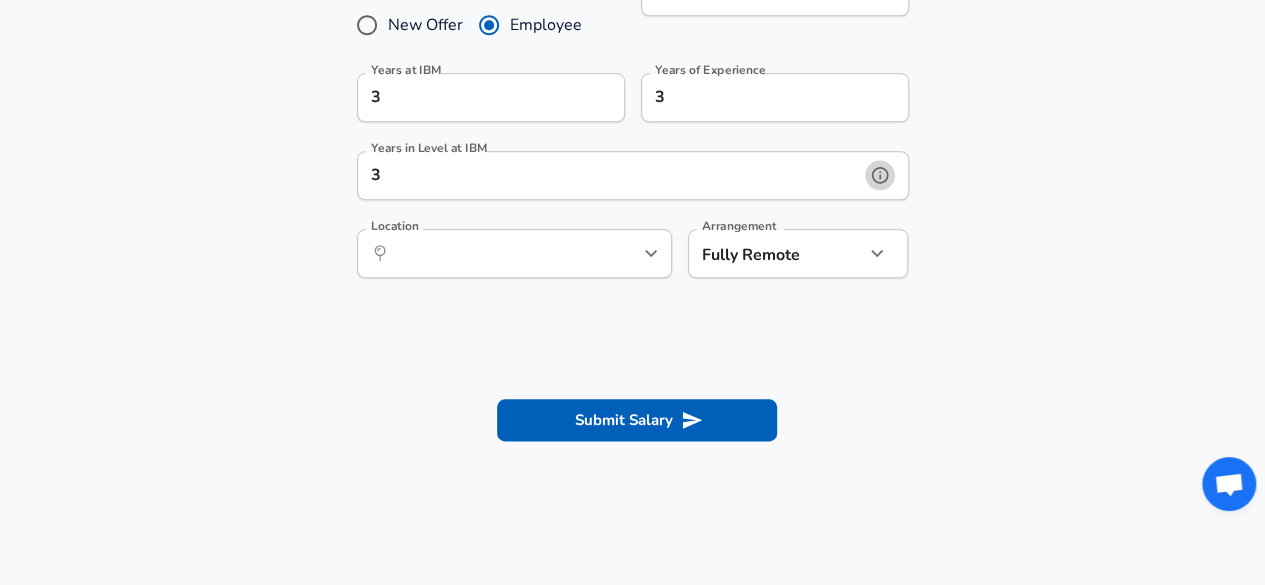 click 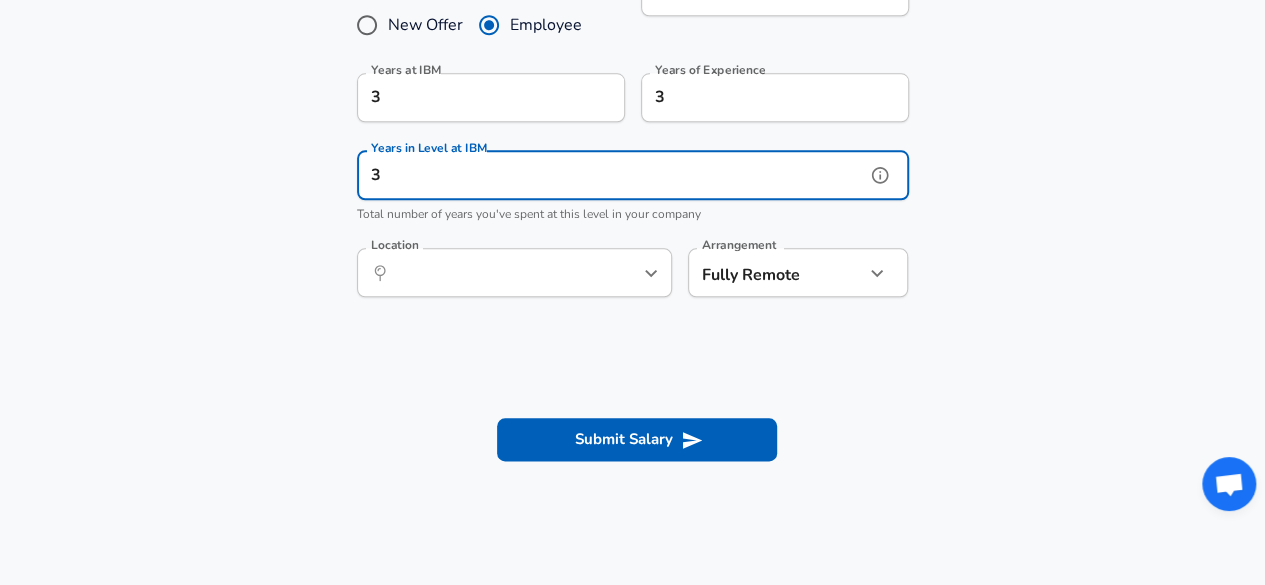 drag, startPoint x: 696, startPoint y: 179, endPoint x: 238, endPoint y: 180, distance: 458.0011 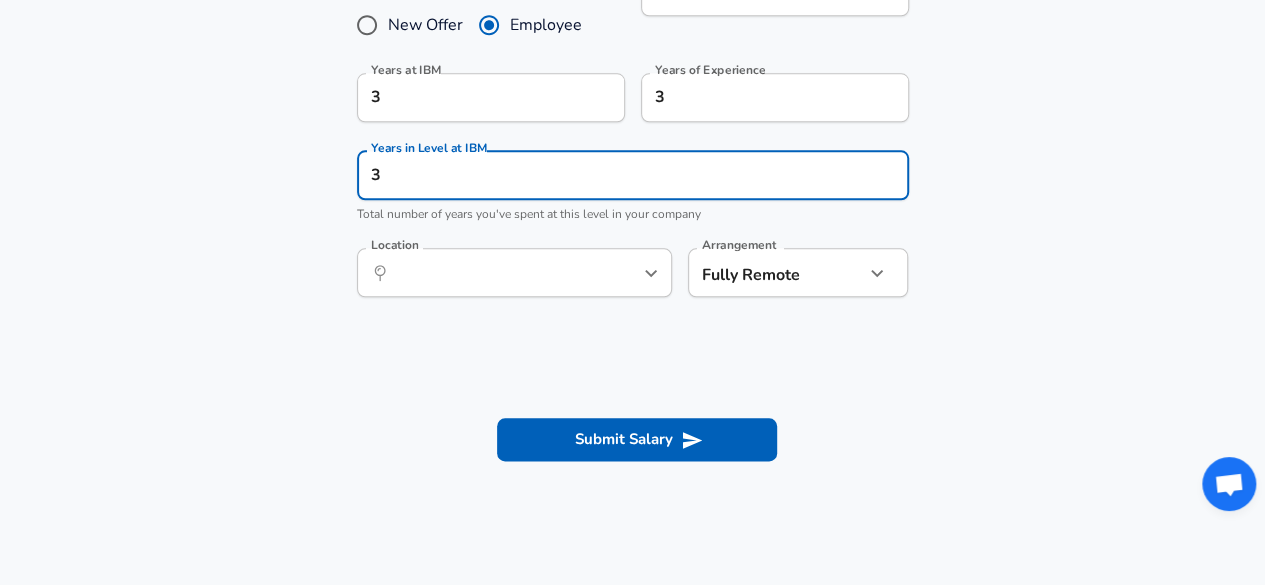 drag, startPoint x: 818, startPoint y: 341, endPoint x: 801, endPoint y: 354, distance: 21.400934 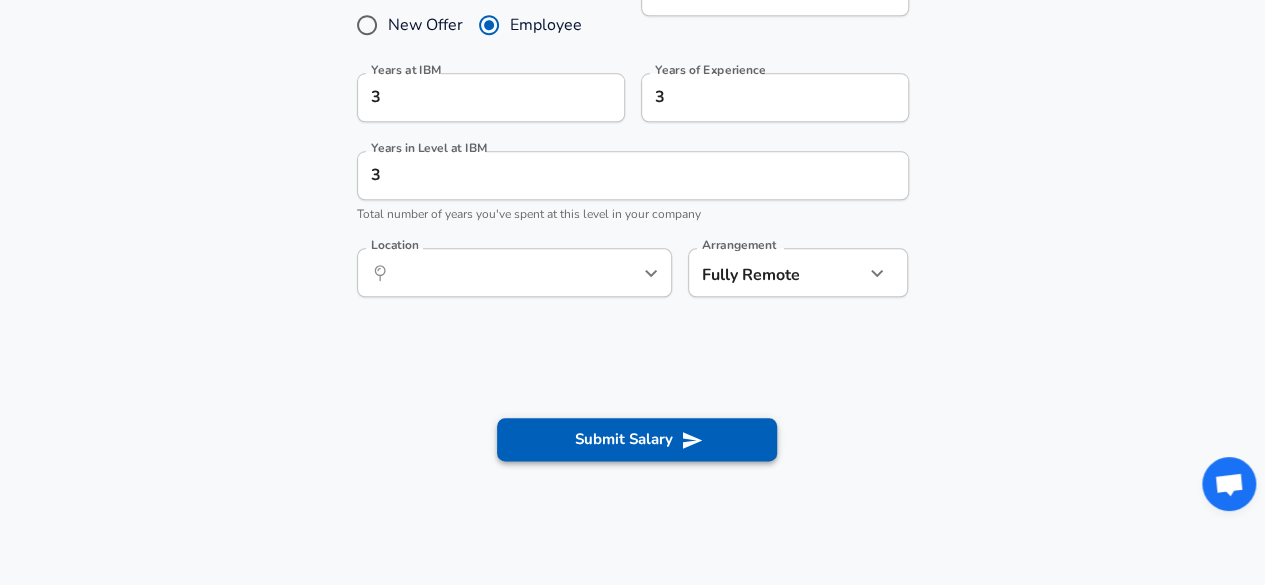 click on "Submit Salary" at bounding box center [637, 439] 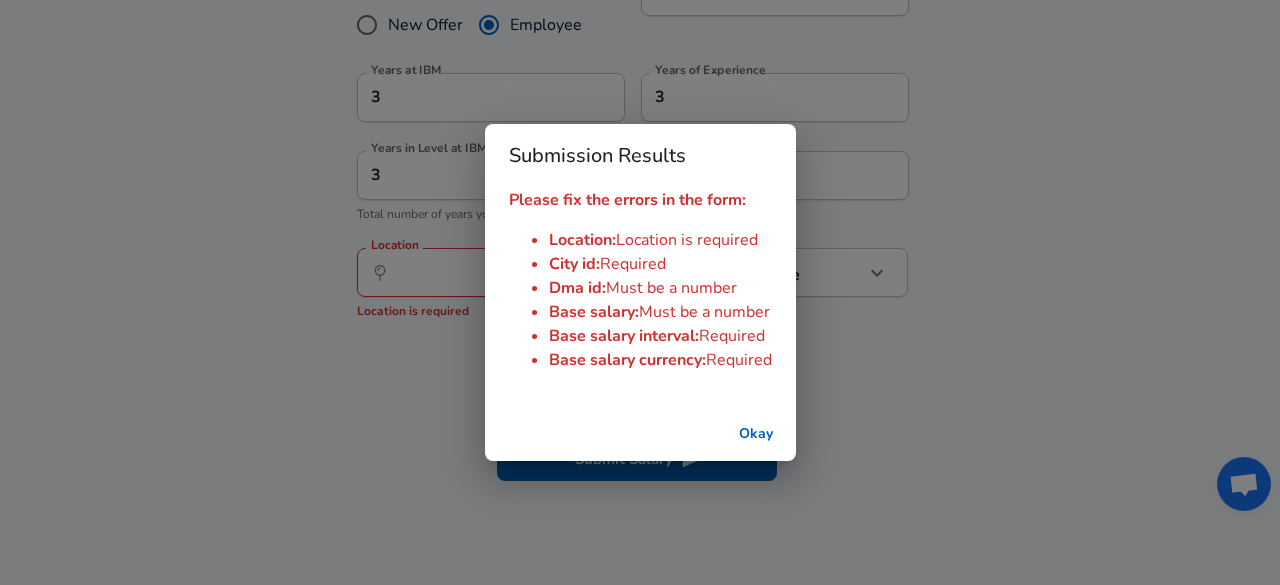 click on "Okay" at bounding box center [756, 434] 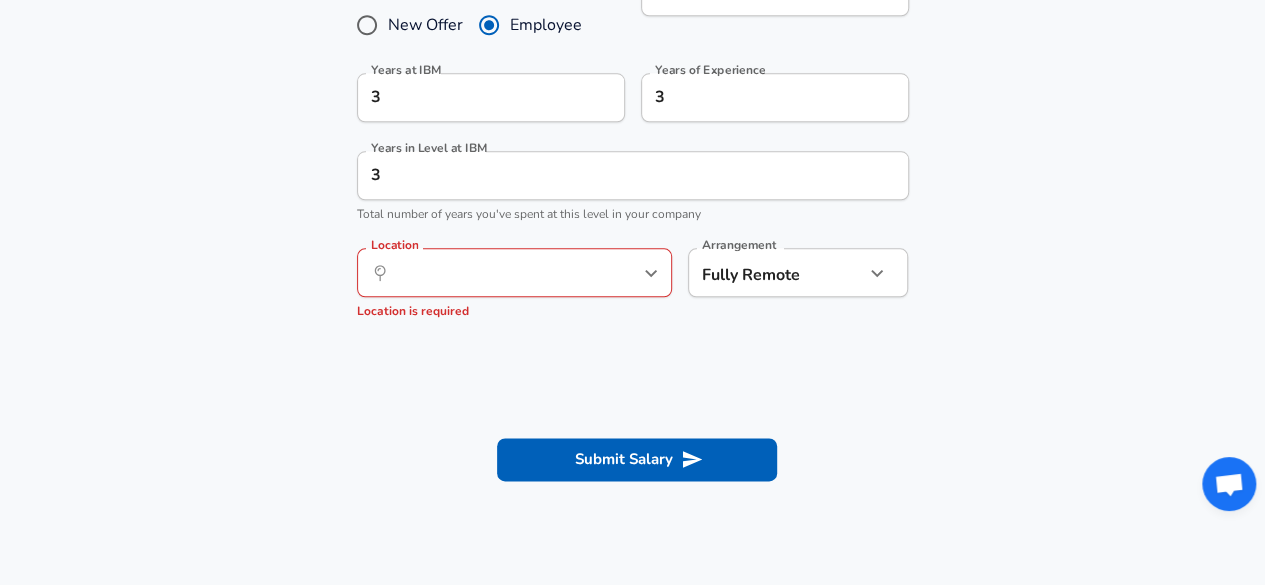 click on "​ Location" at bounding box center [514, 272] 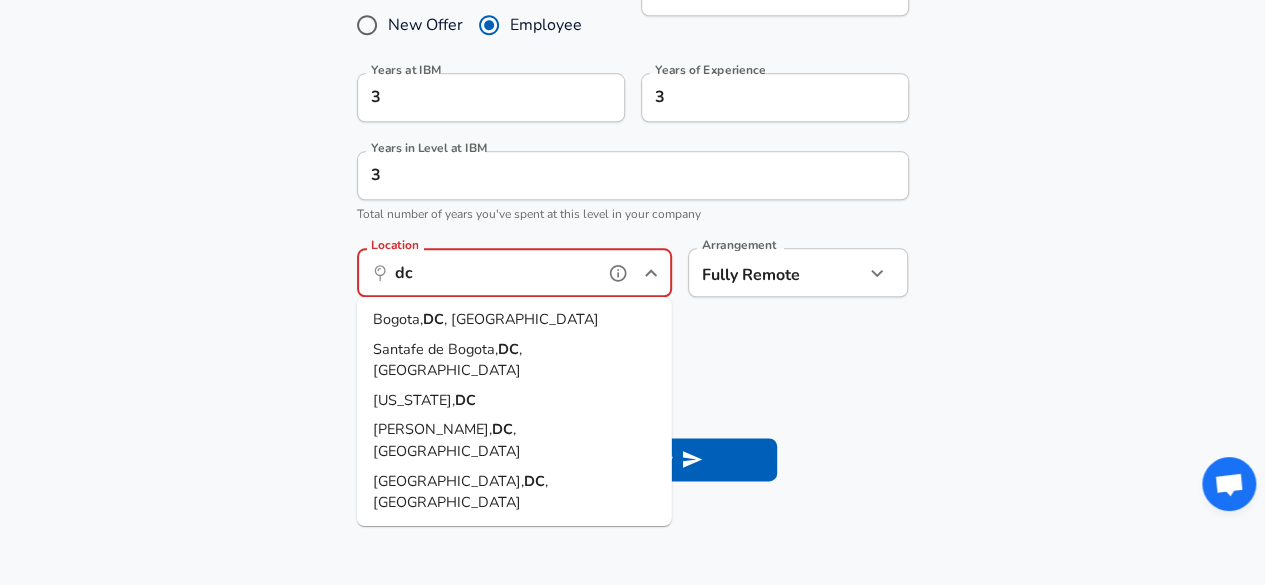 click on "[US_STATE],  [GEOGRAPHIC_DATA]" at bounding box center (514, 400) 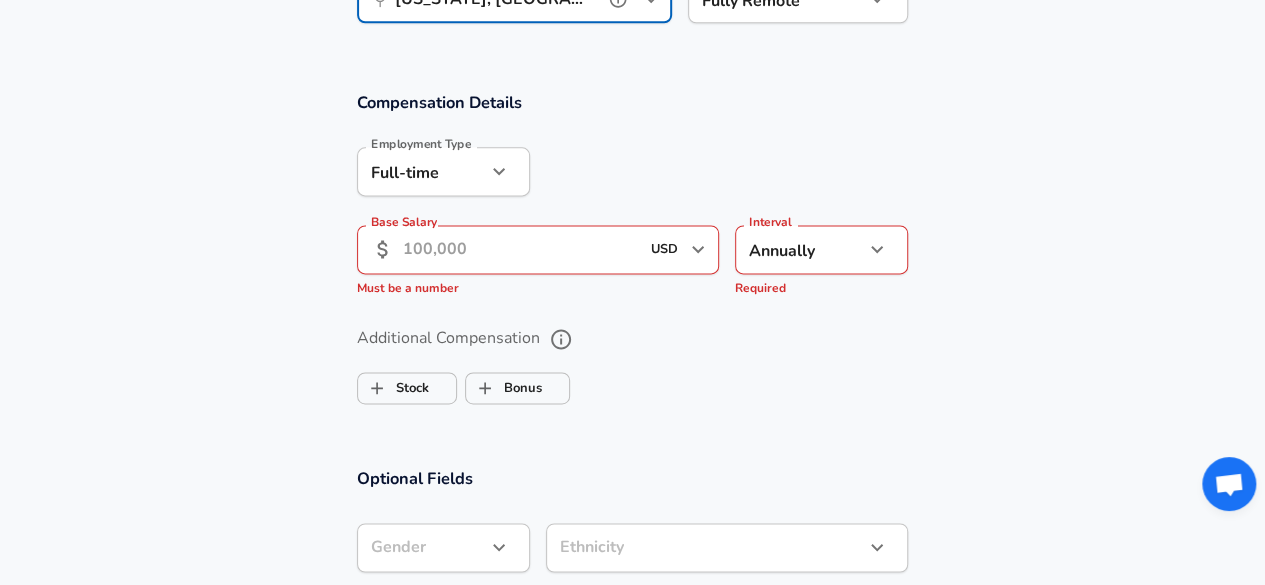 scroll, scrollTop: 1333, scrollLeft: 0, axis: vertical 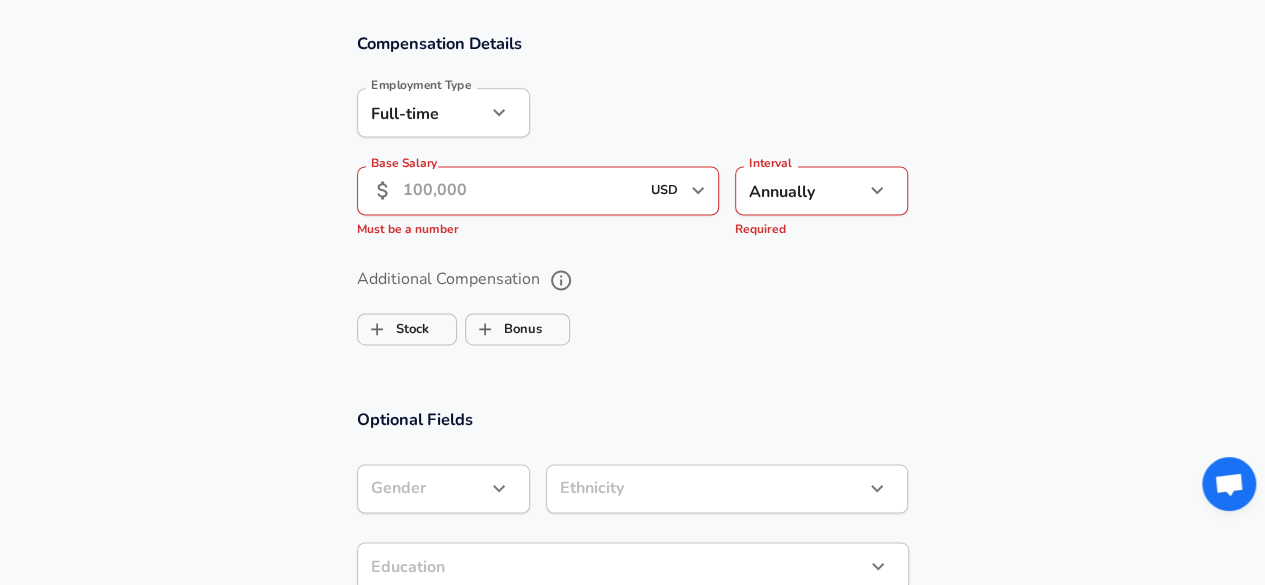 type on "[US_STATE], [GEOGRAPHIC_DATA]" 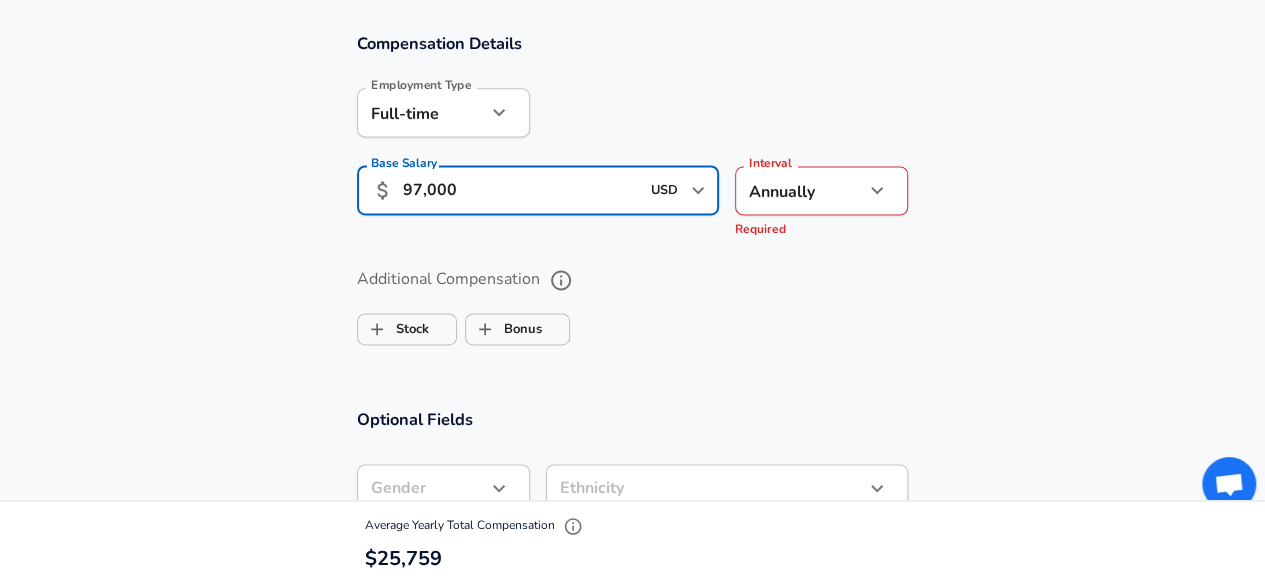 type on "97,000" 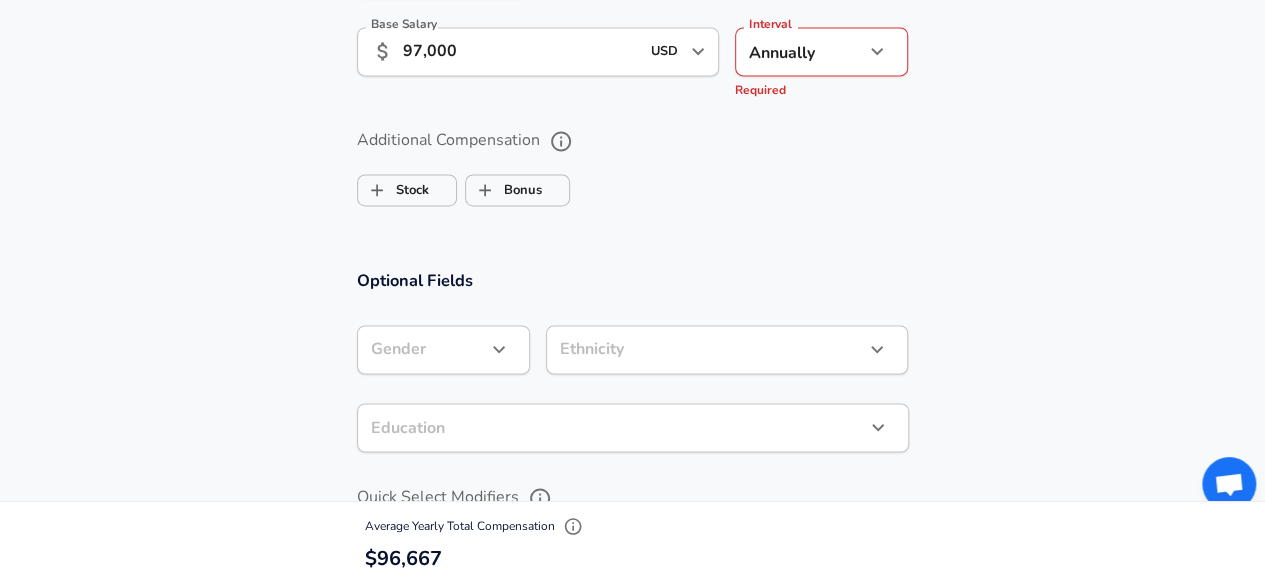 scroll, scrollTop: 1500, scrollLeft: 0, axis: vertical 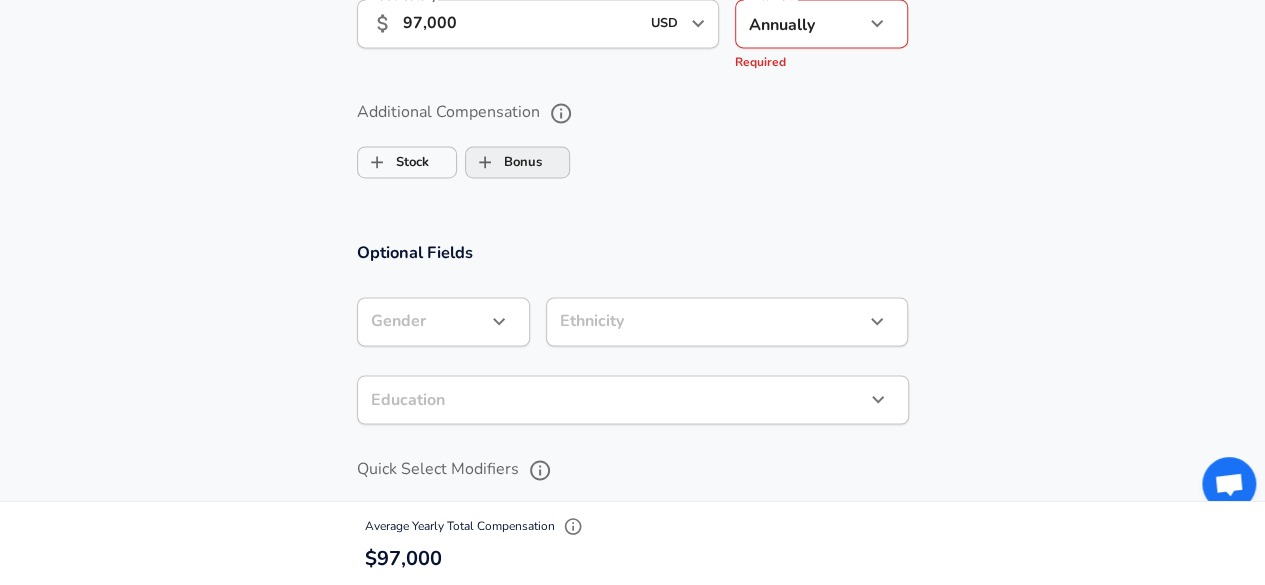 click on "Bonus" at bounding box center (504, 162) 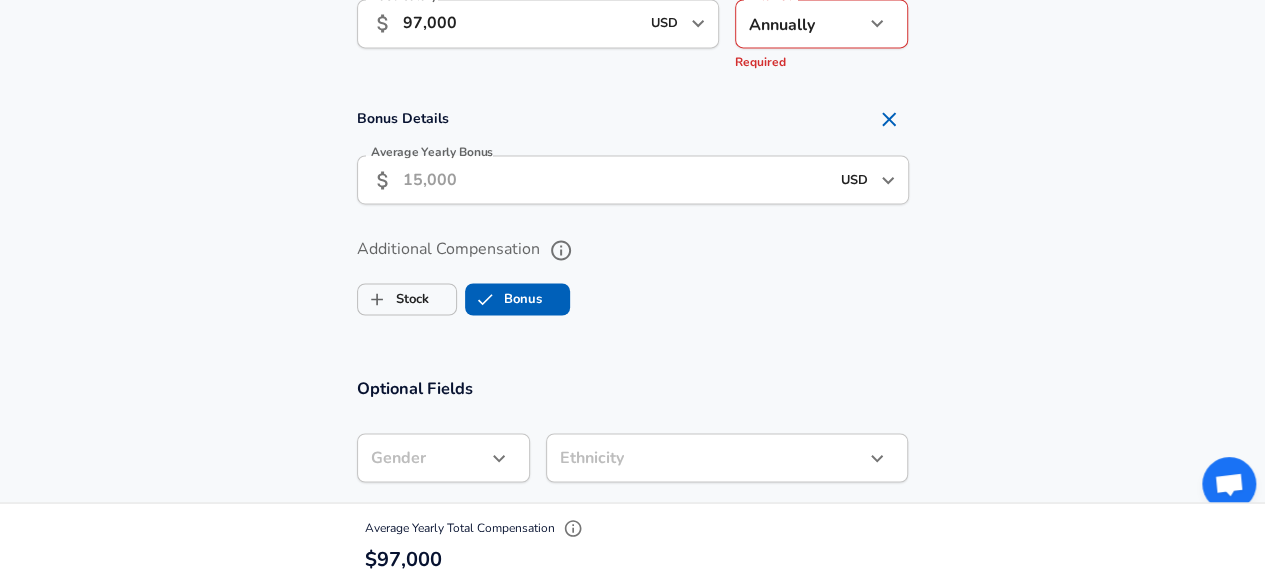 click on "Average Yearly Bonus" at bounding box center (616, 179) 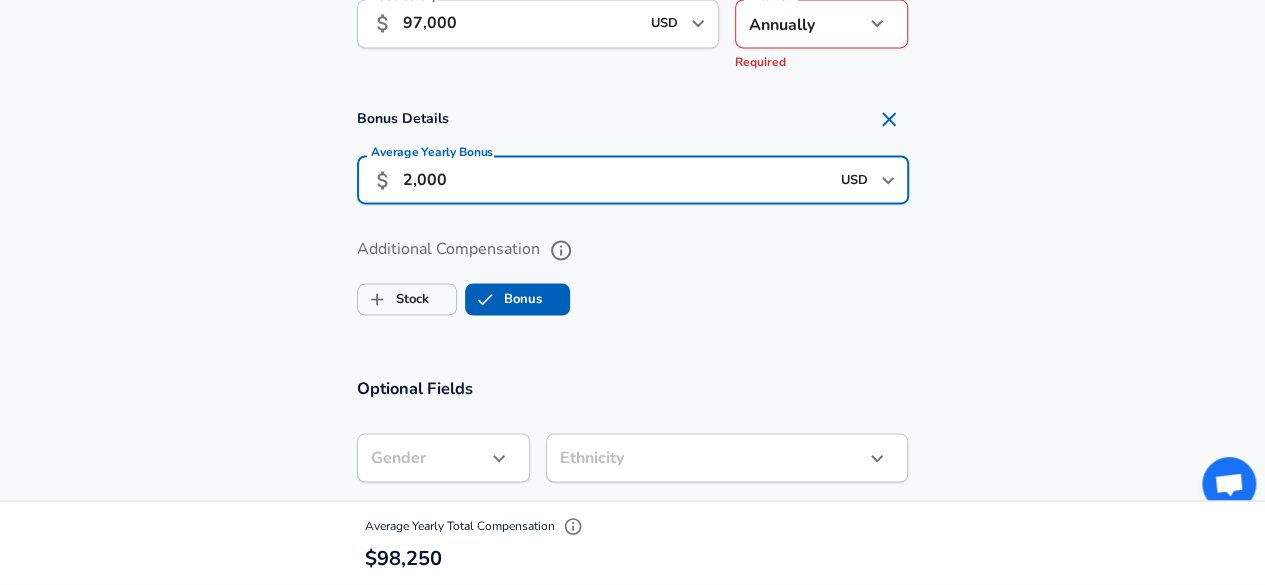 type on "2,000" 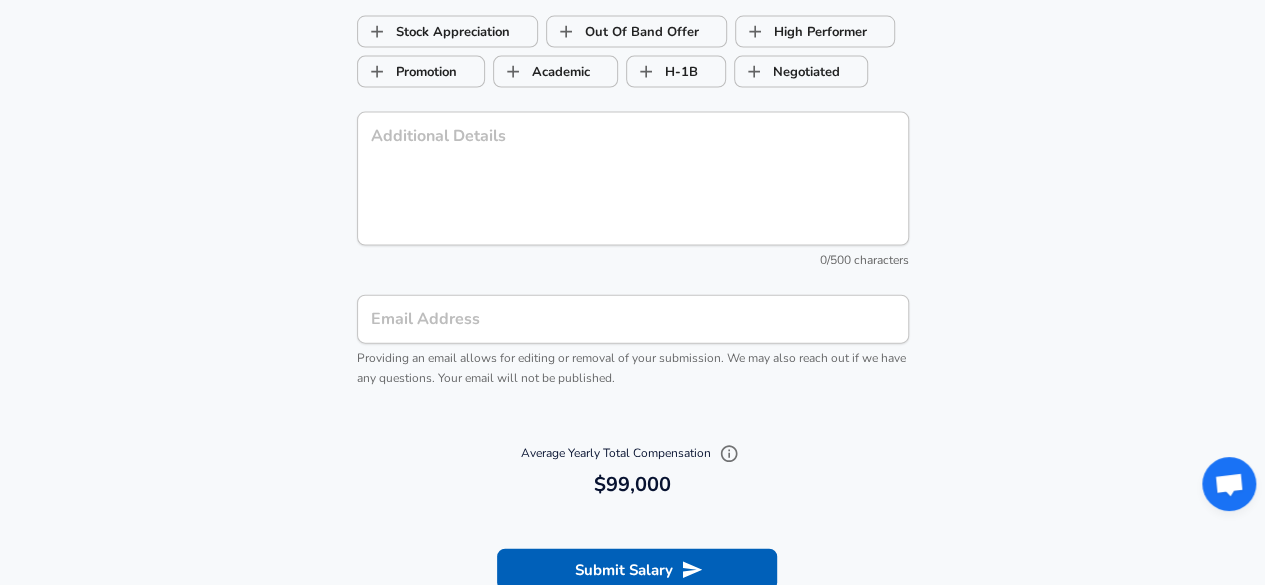 scroll, scrollTop: 2166, scrollLeft: 0, axis: vertical 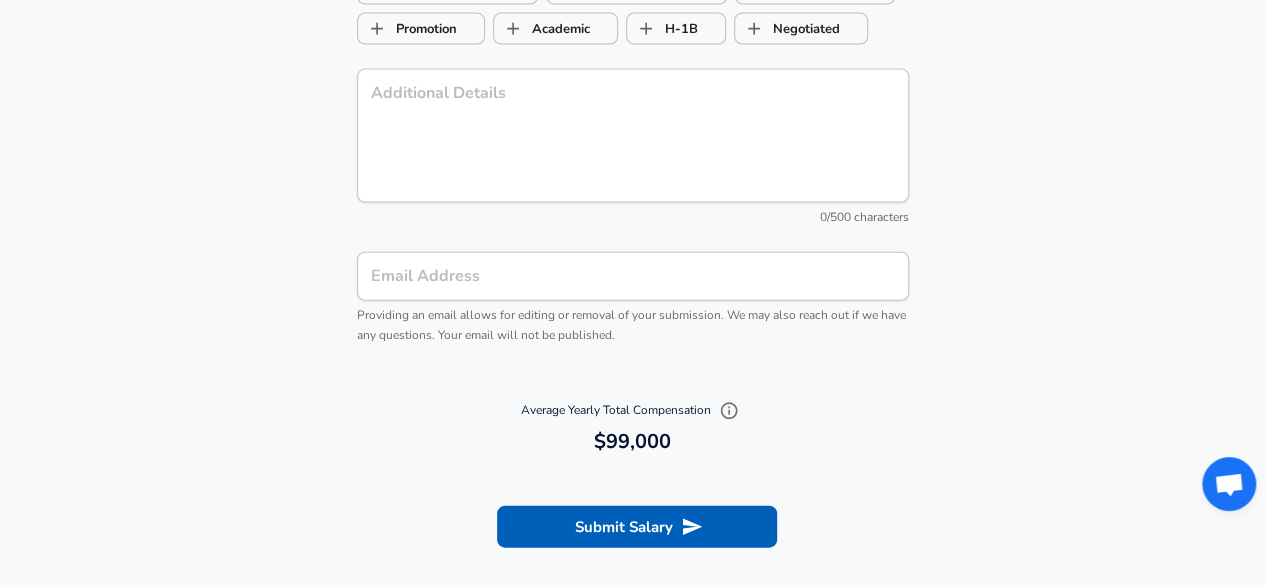 click on "Submit Salary" at bounding box center [637, 527] 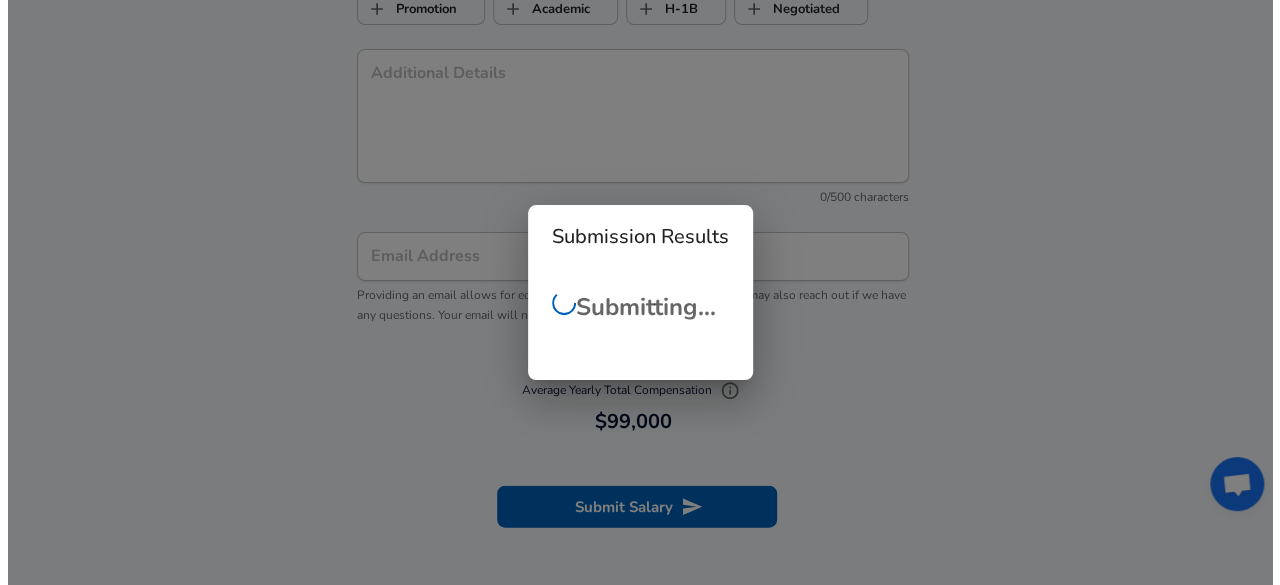 scroll, scrollTop: 2146, scrollLeft: 0, axis: vertical 